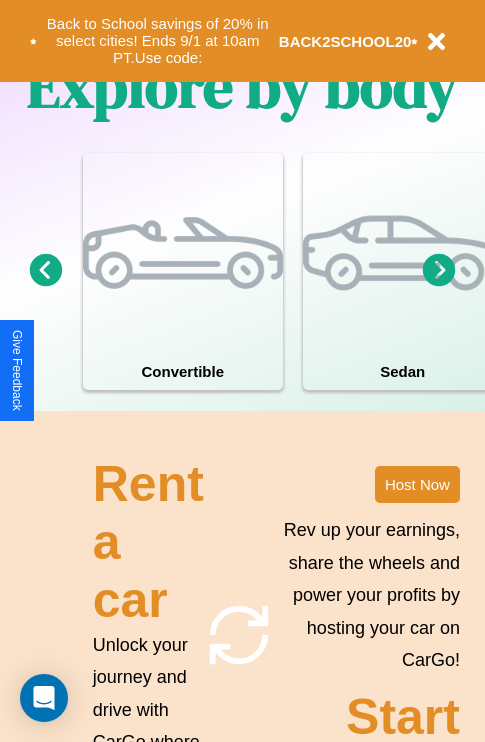 scroll, scrollTop: 1558, scrollLeft: 0, axis: vertical 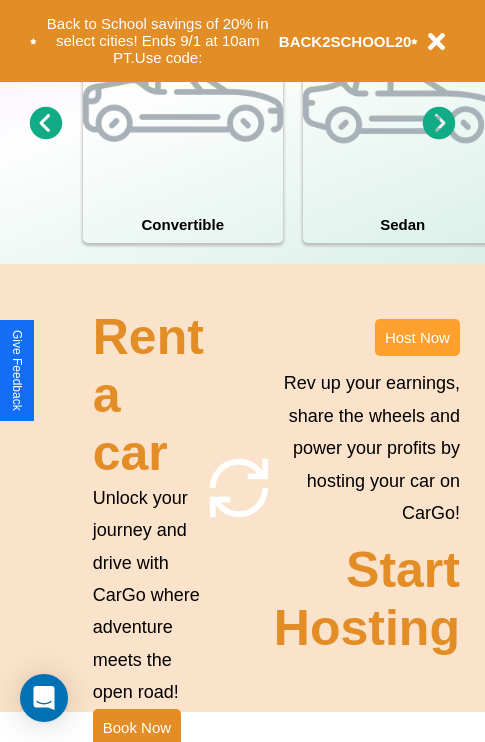 click on "Host Now" at bounding box center [417, 337] 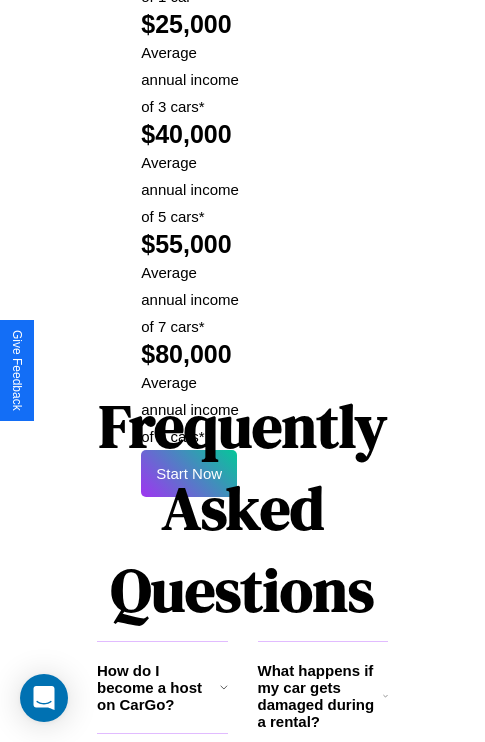 scroll, scrollTop: 3255, scrollLeft: 0, axis: vertical 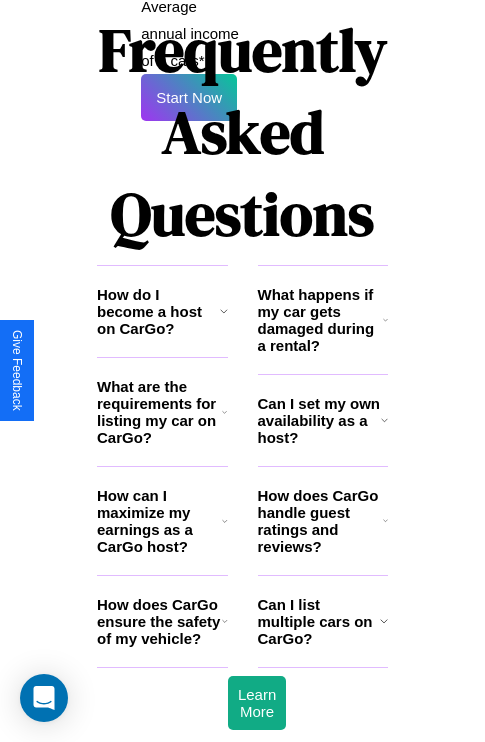 click on "How does CarGo handle guest ratings and reviews?" at bounding box center (320, 521) 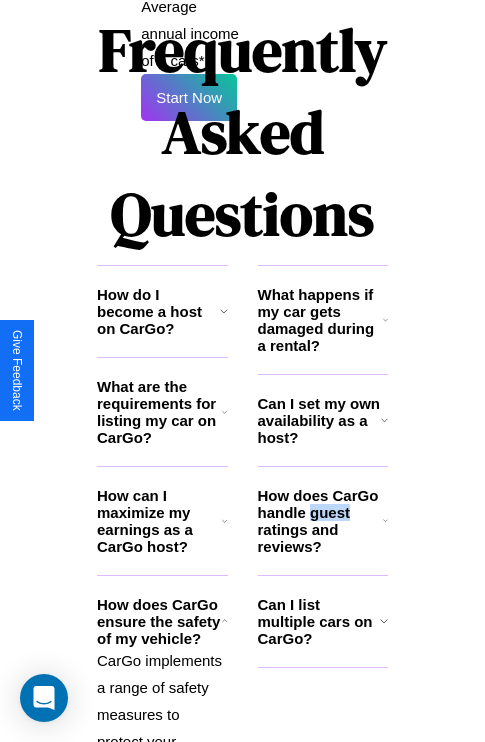 click on "How does CarGo handle guest ratings and reviews?" at bounding box center (320, 521) 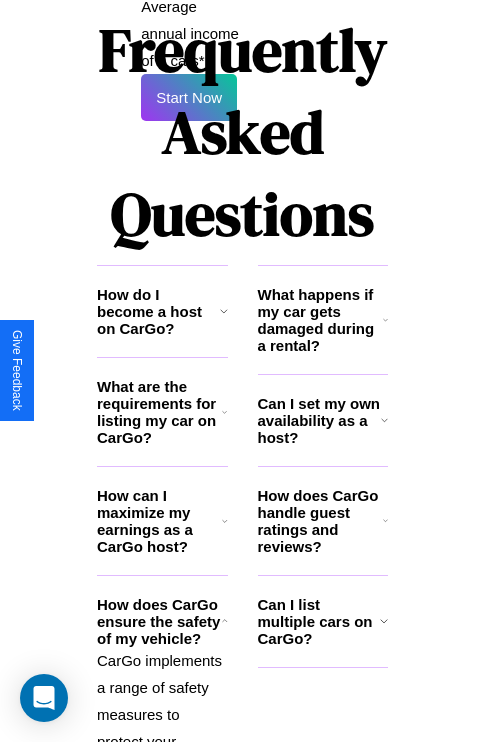 click 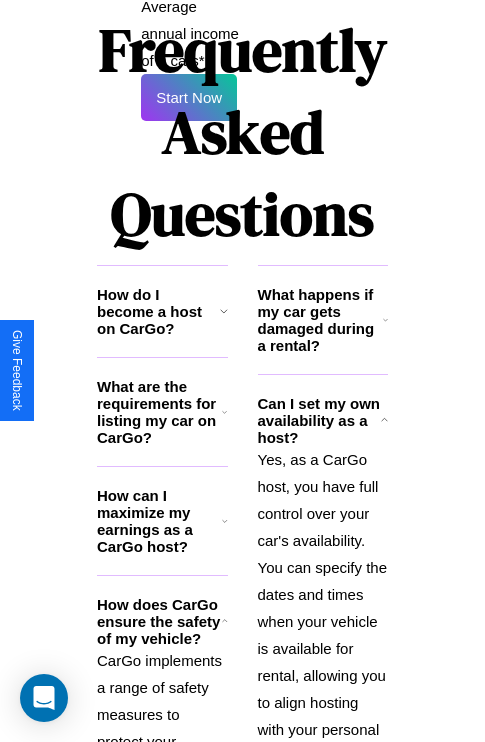 click 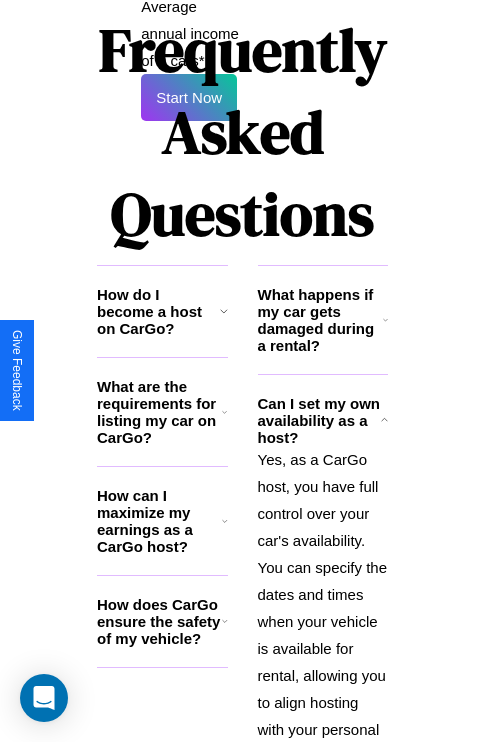 scroll, scrollTop: 3502, scrollLeft: 0, axis: vertical 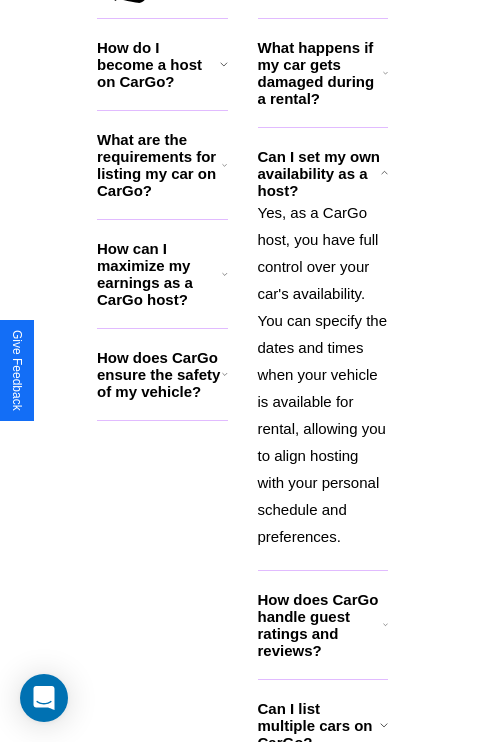 click on "Can I list multiple cars on CarGo?" at bounding box center (319, 725) 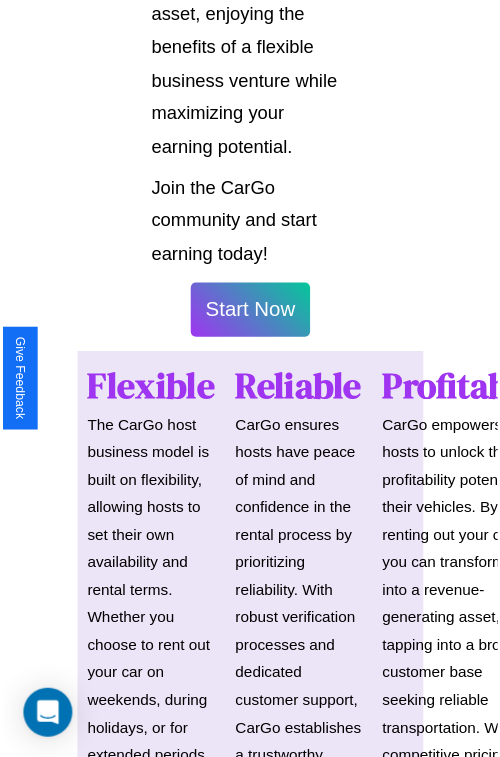 scroll, scrollTop: 1417, scrollLeft: 0, axis: vertical 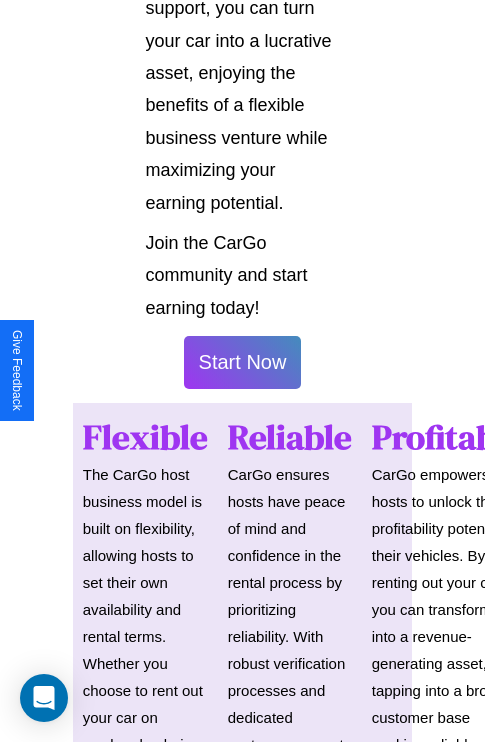 click on "Start Now" at bounding box center (243, 362) 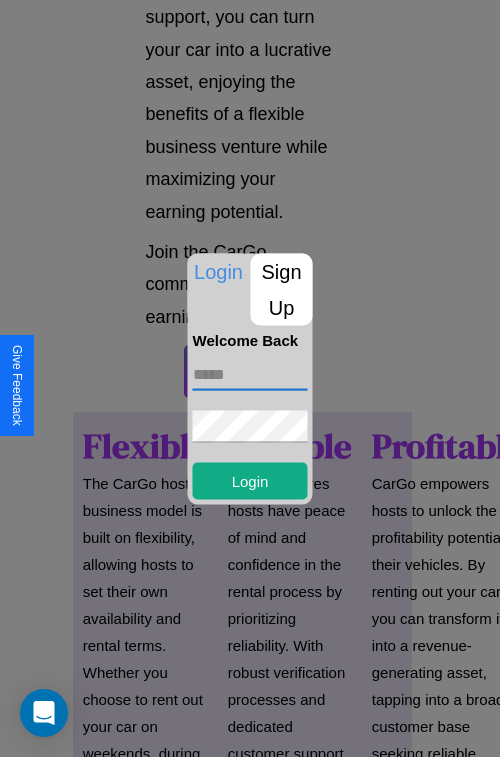 click at bounding box center (250, 374) 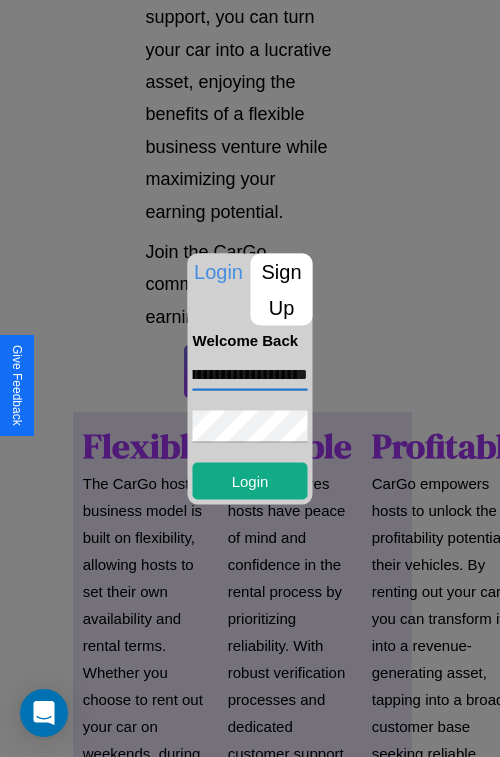 scroll, scrollTop: 0, scrollLeft: 82, axis: horizontal 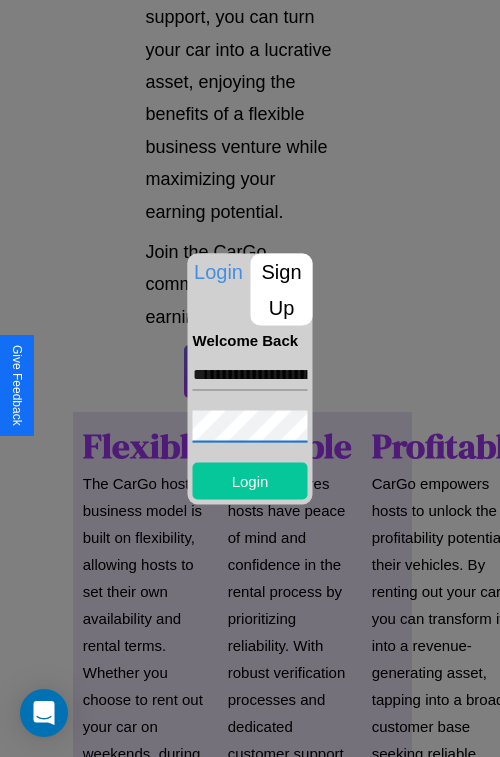 click on "Login" at bounding box center (250, 480) 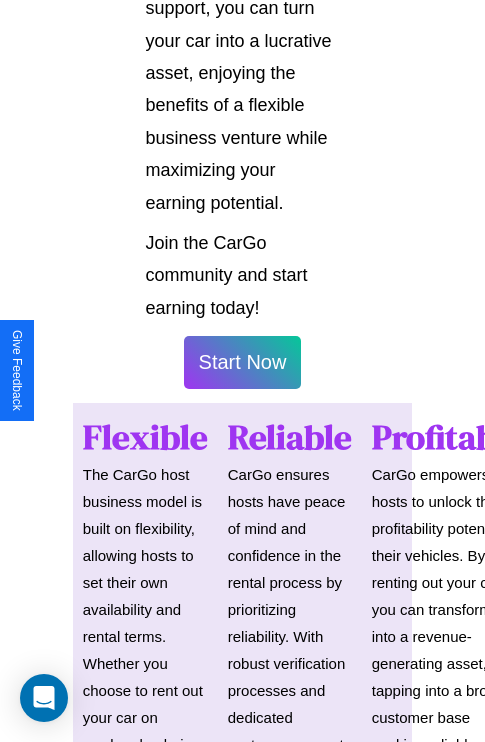 scroll, scrollTop: 1419, scrollLeft: 0, axis: vertical 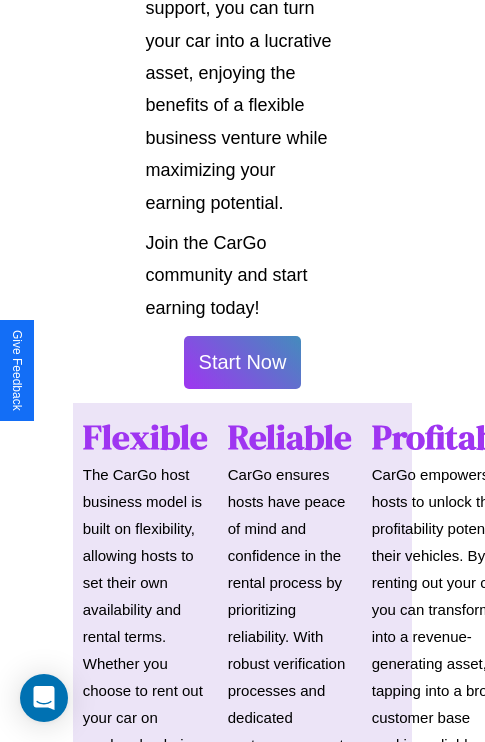 click on "Start Now" at bounding box center (243, 362) 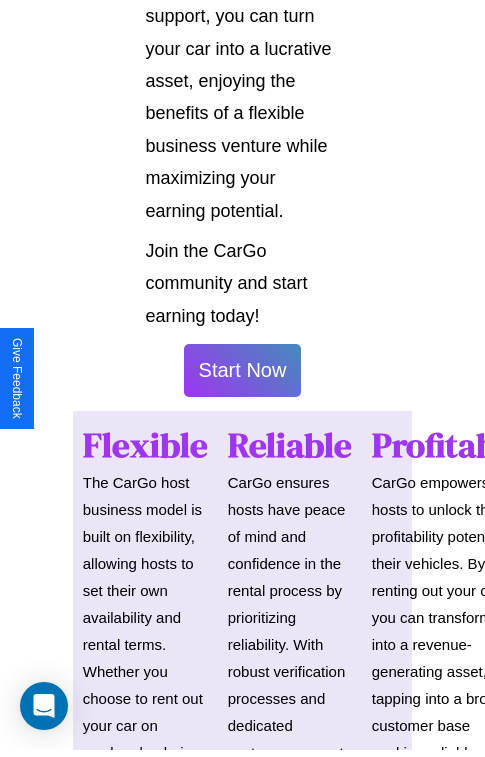 scroll, scrollTop: 0, scrollLeft: 0, axis: both 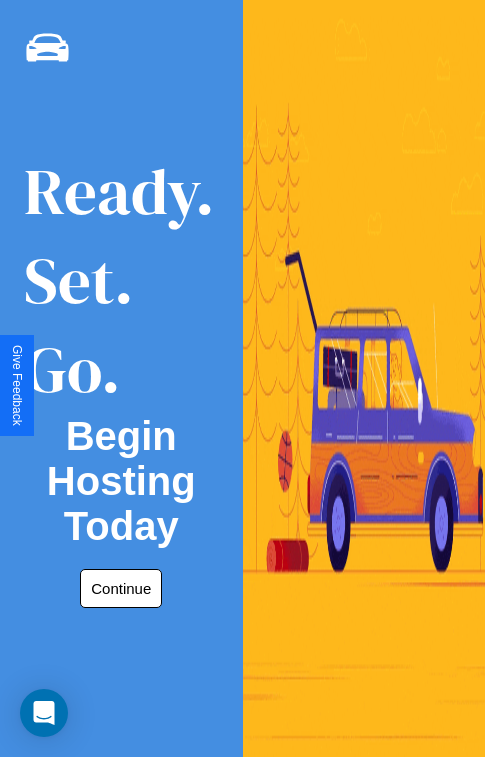 click on "Continue" at bounding box center [121, 588] 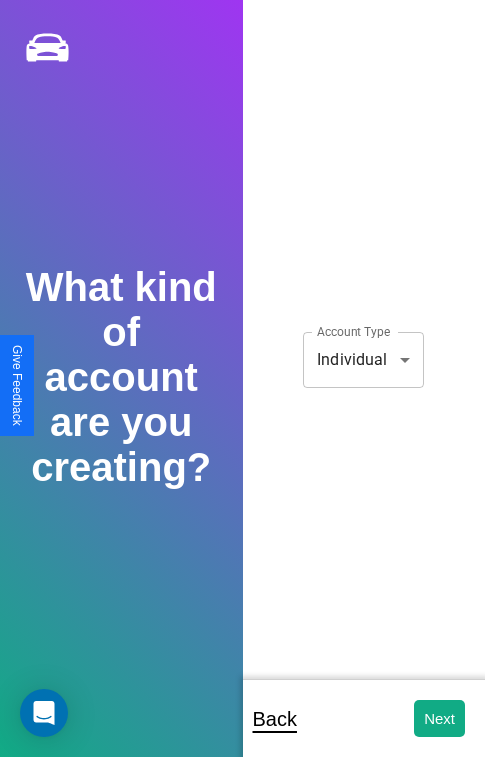 click on "**********" at bounding box center (242, 392) 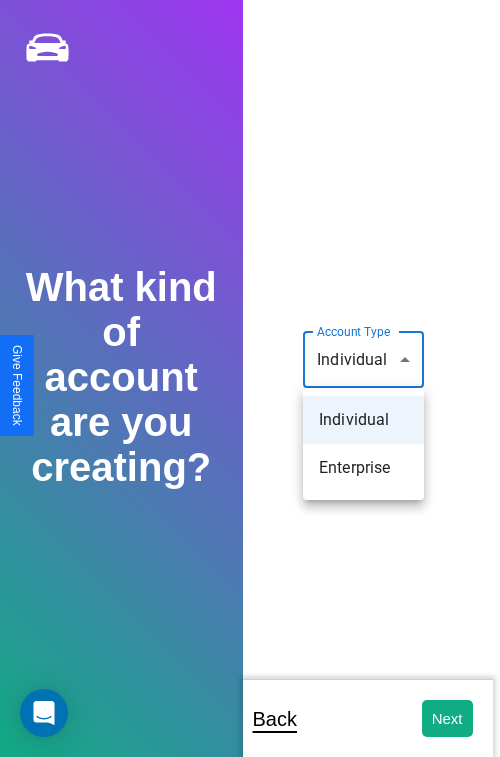 click on "Individual" at bounding box center [363, 420] 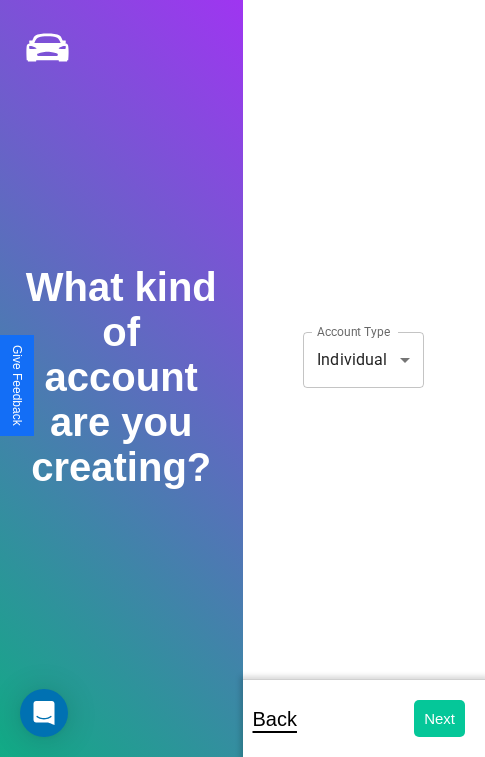 click on "Next" at bounding box center [439, 718] 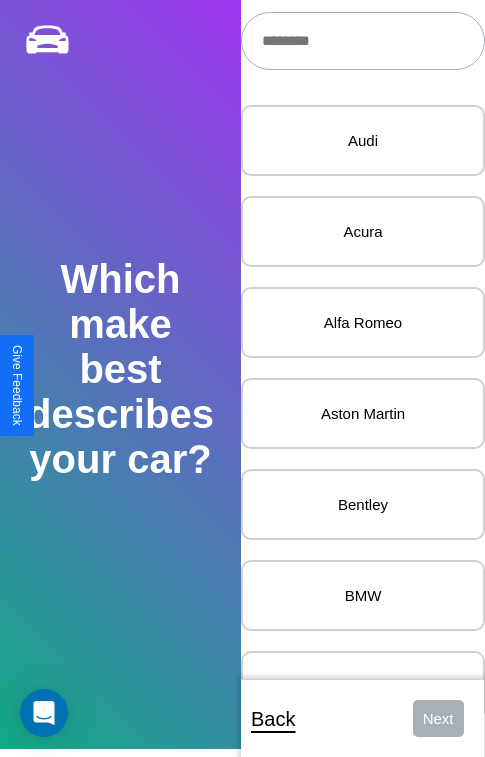 scroll, scrollTop: 27, scrollLeft: 0, axis: vertical 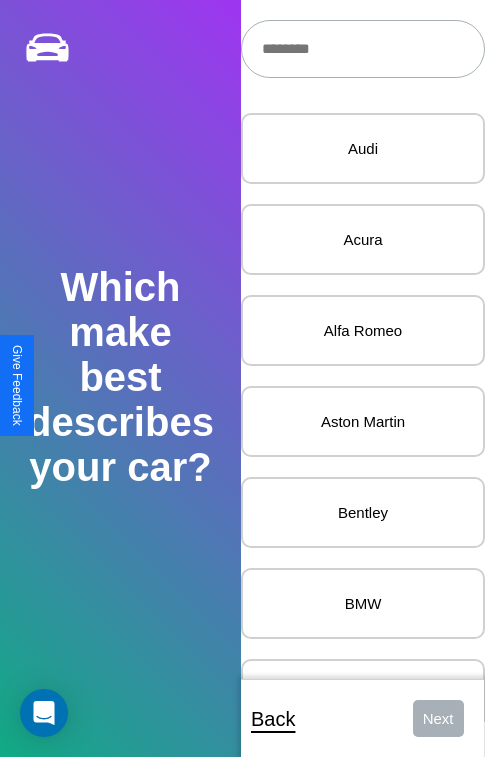 click at bounding box center (363, 49) 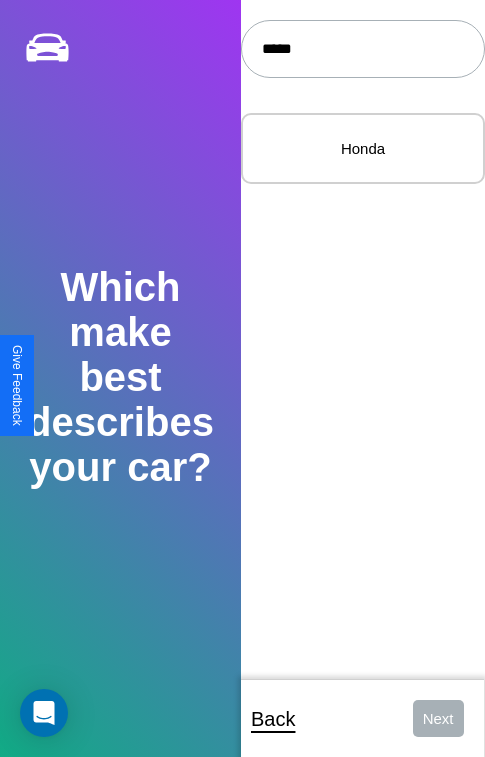type on "*****" 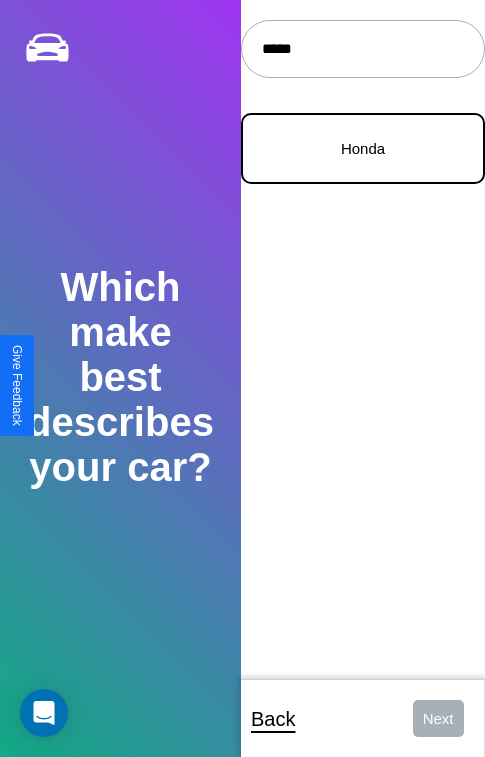 click on "Honda" at bounding box center (363, 148) 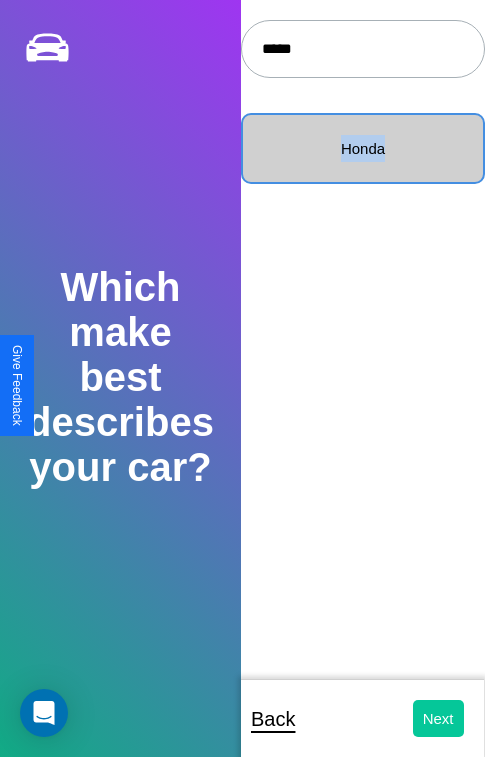 click on "Next" at bounding box center (438, 718) 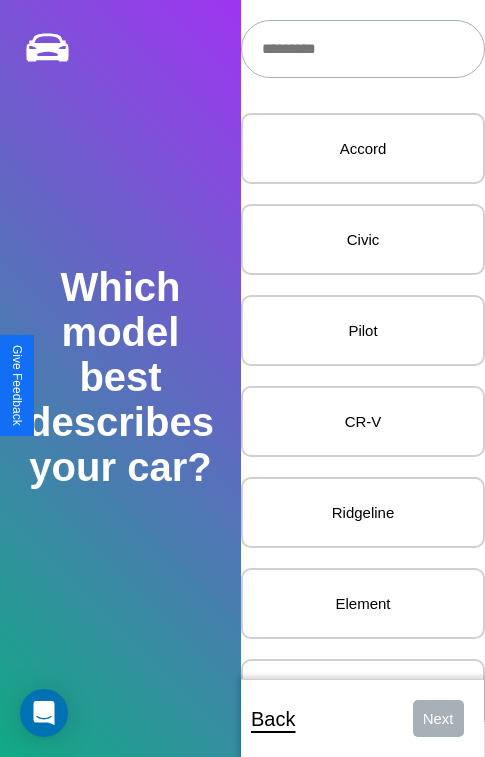 scroll, scrollTop: 27, scrollLeft: 0, axis: vertical 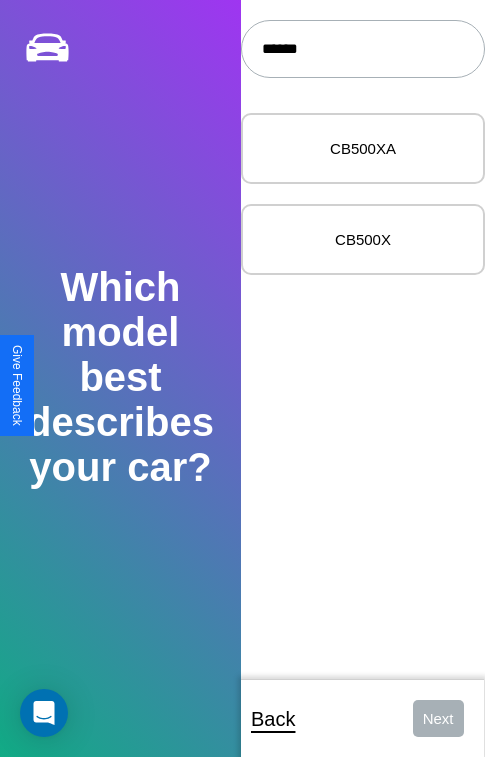 type on "******" 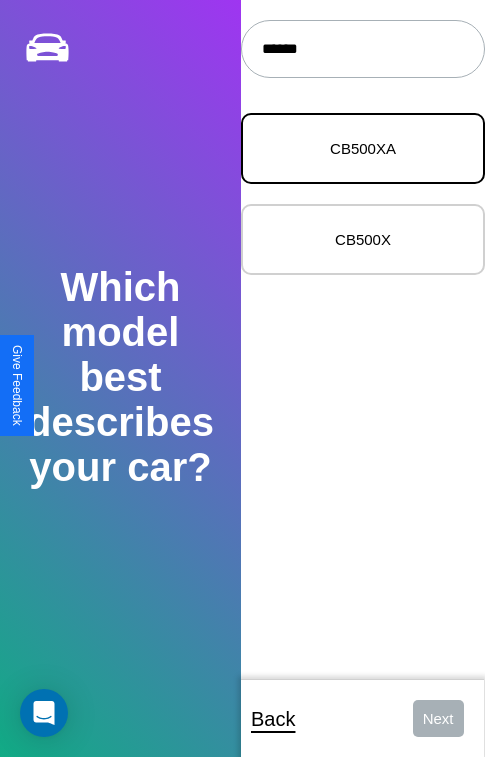 click on "CB500XA" at bounding box center [363, 148] 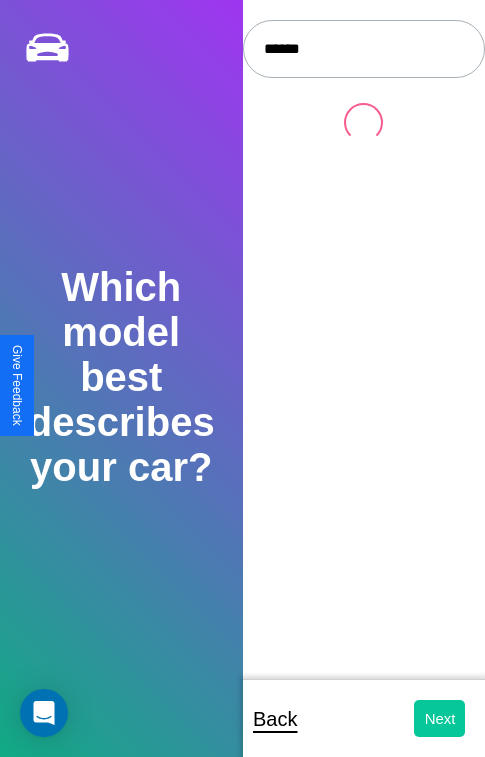 click on "Next" at bounding box center [439, 718] 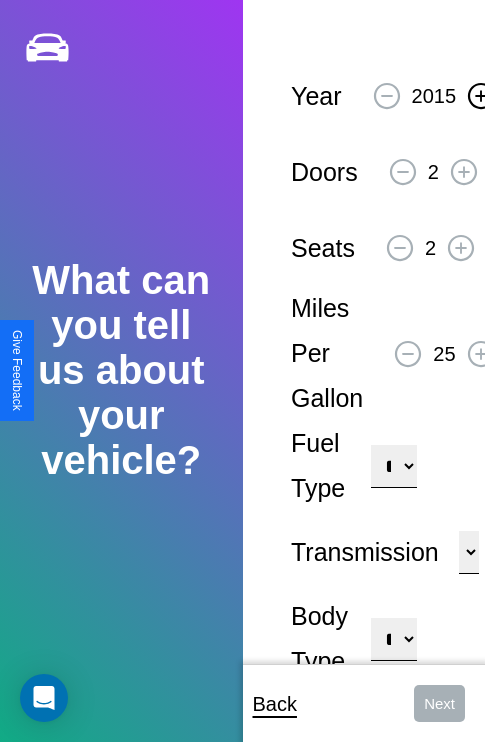click 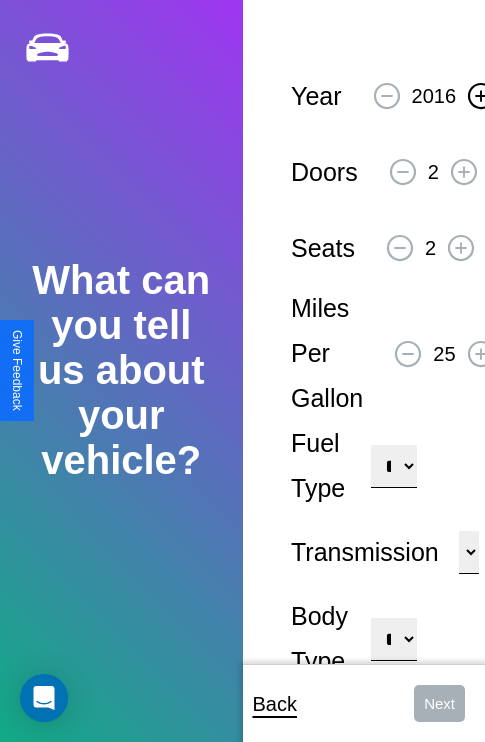 click 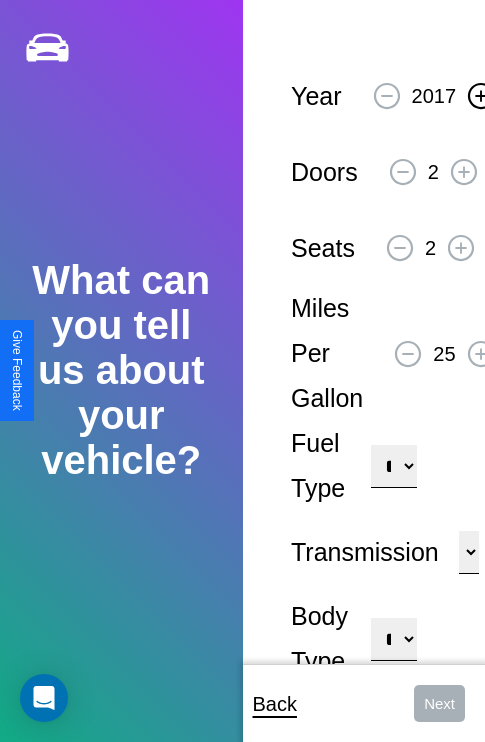 click 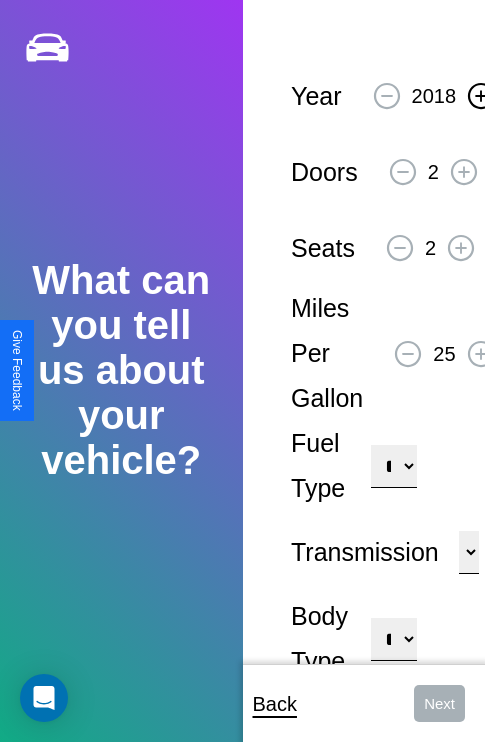 click 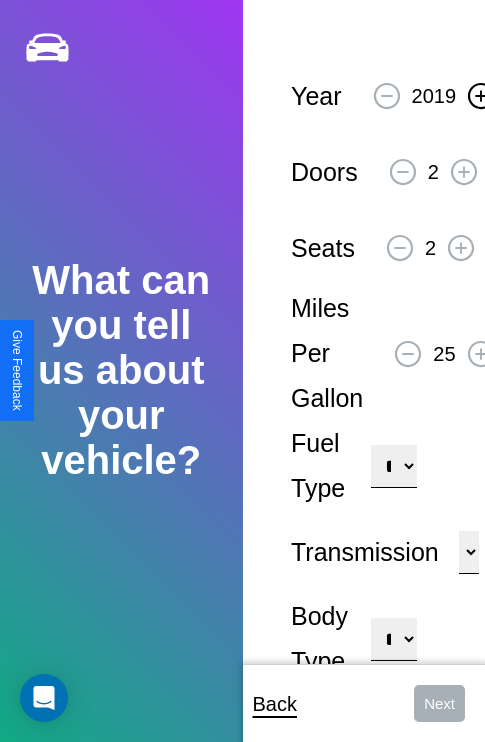 click 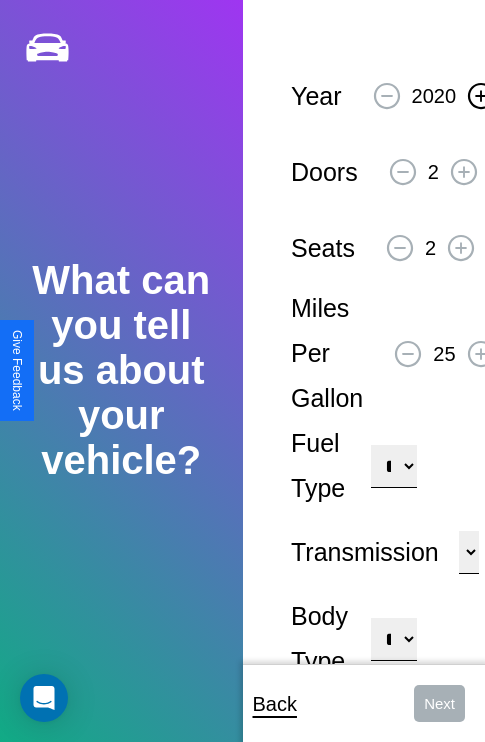 click 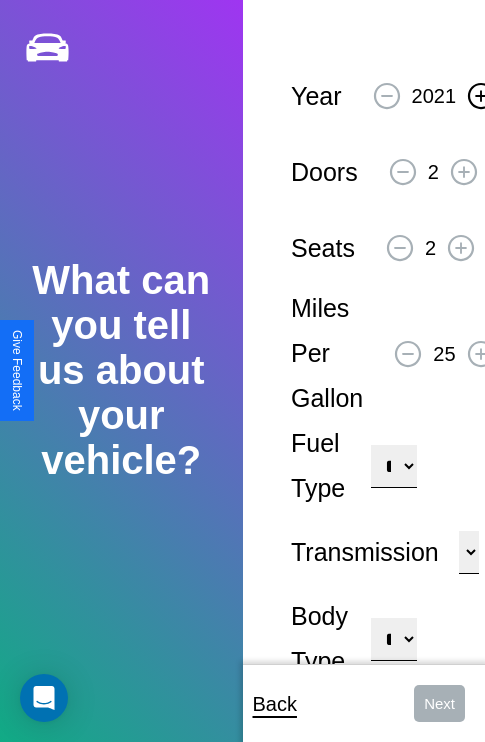 click 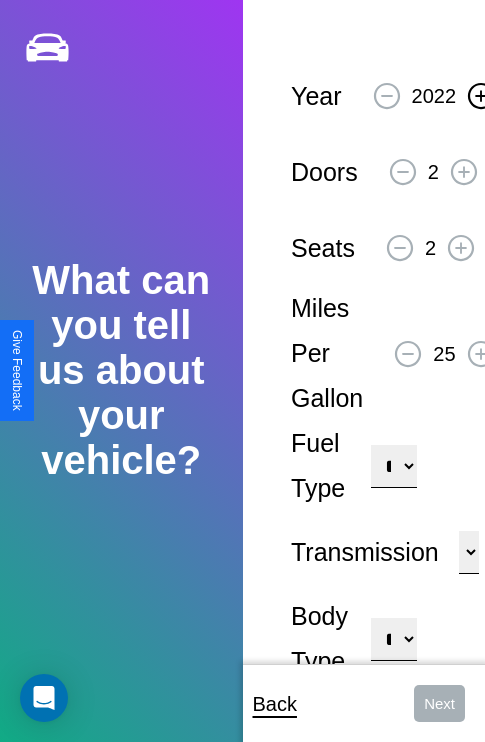 click 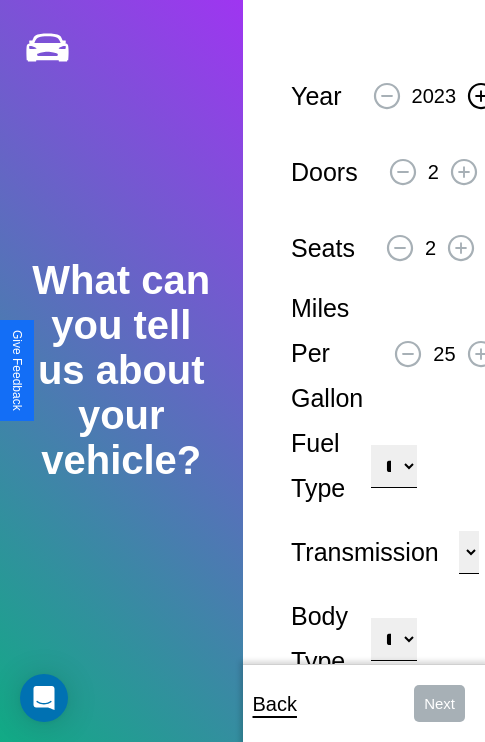 click 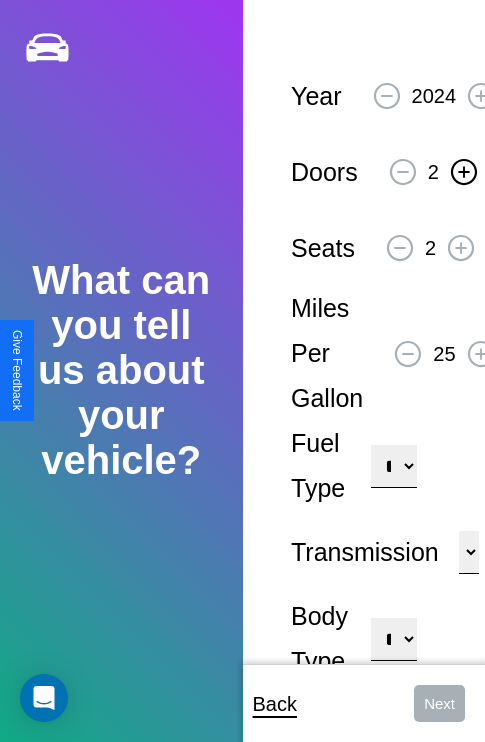 click 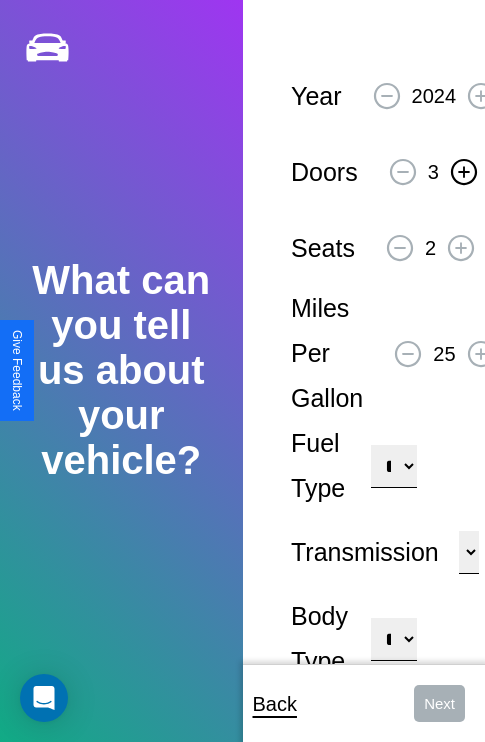 click 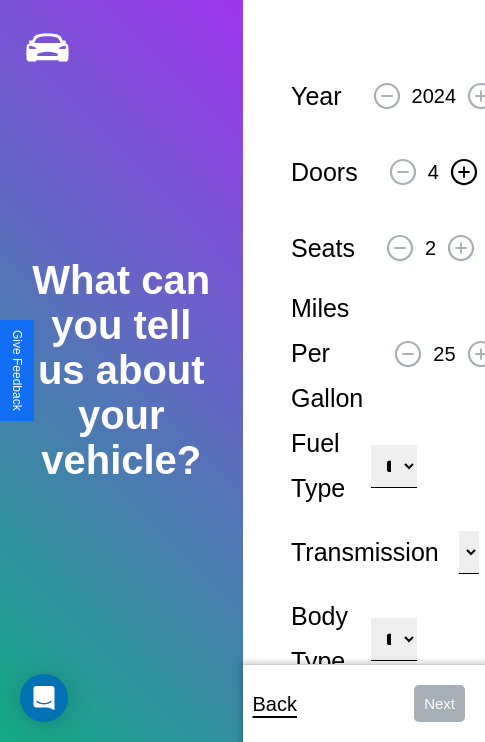 click 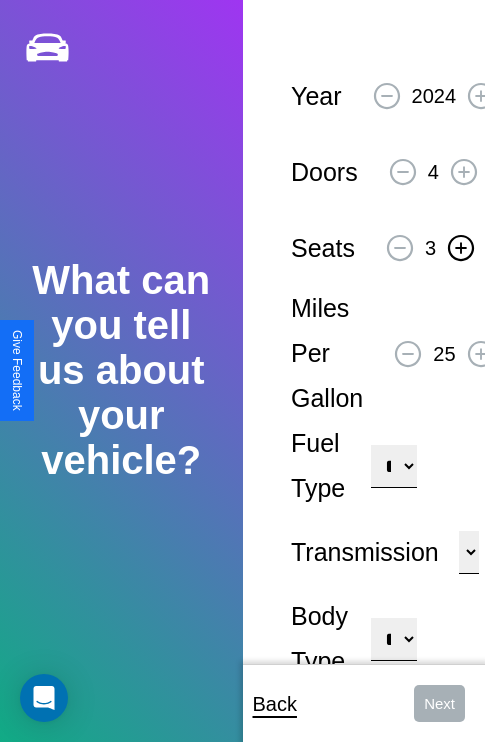click 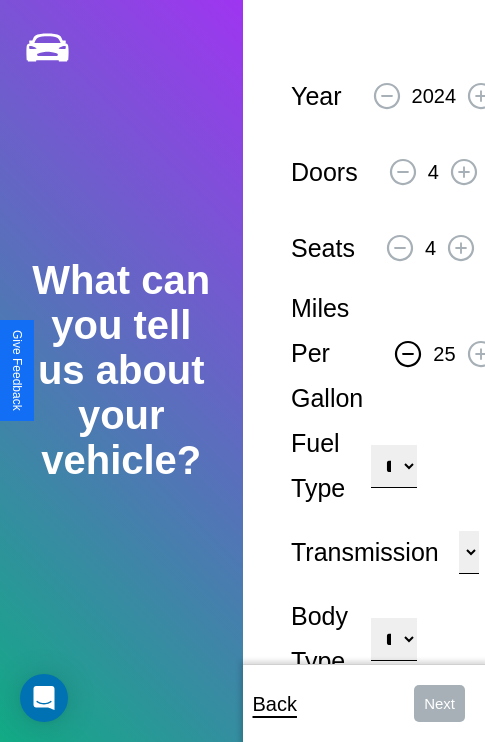 click 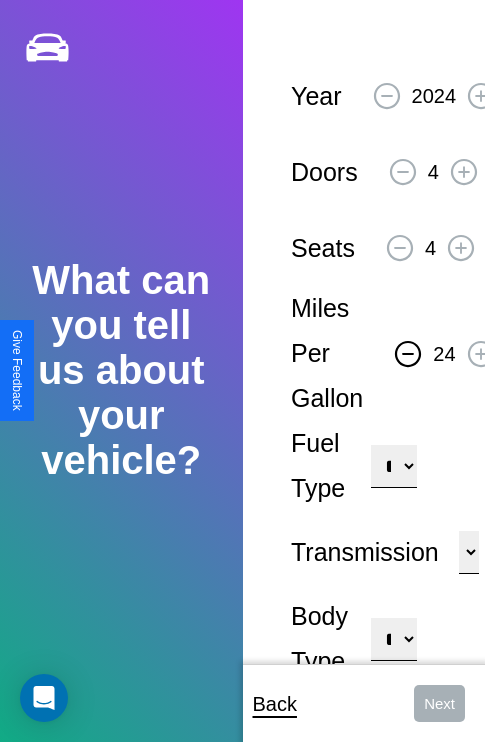 click 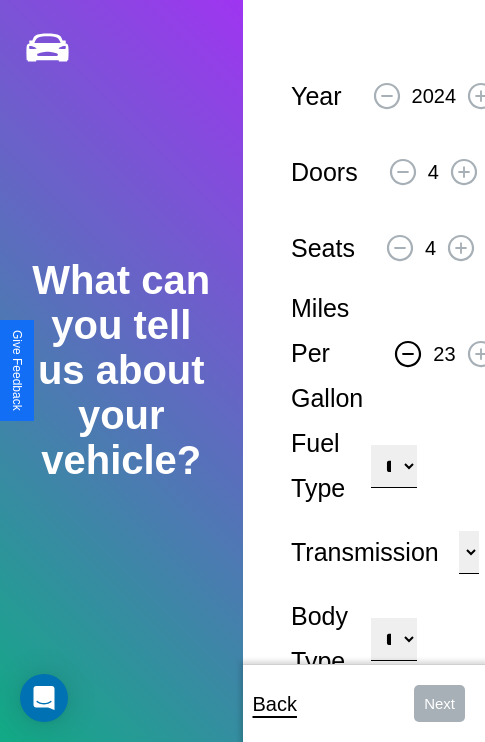 click 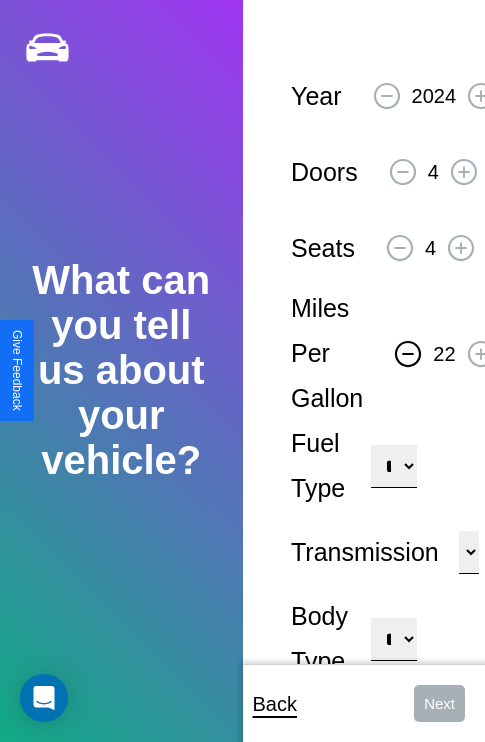 click 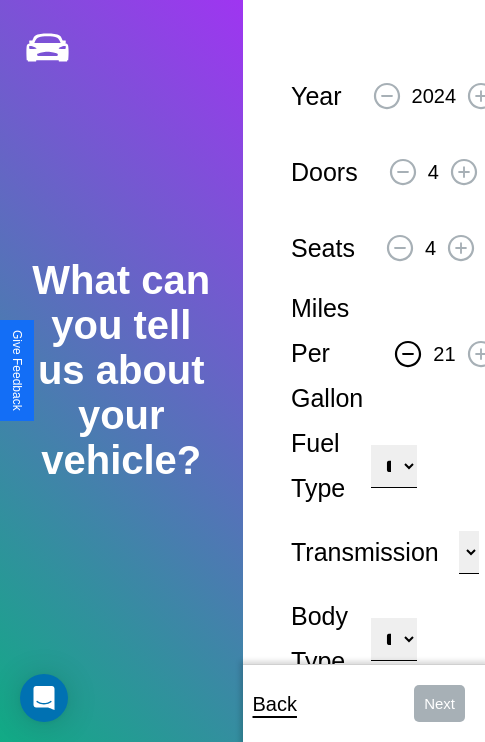 click 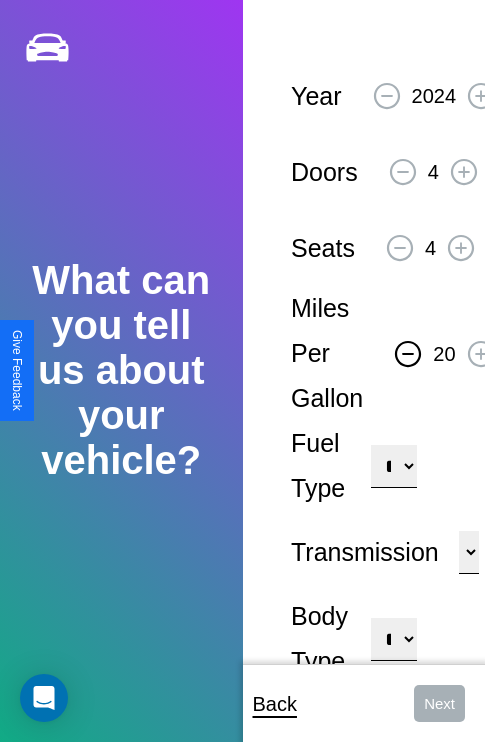 click on "**********" at bounding box center (393, 466) 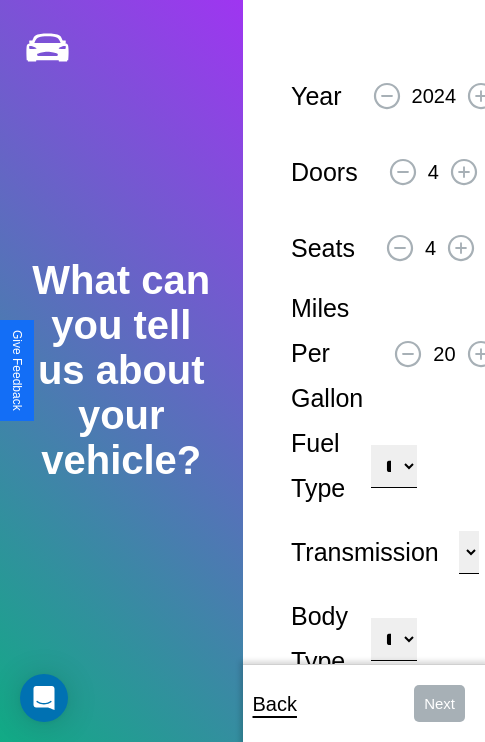 select on "********" 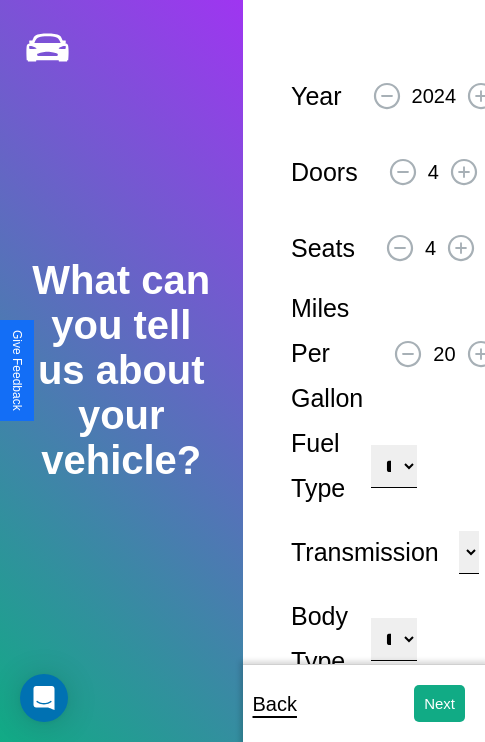 click on "**********" at bounding box center (393, 639) 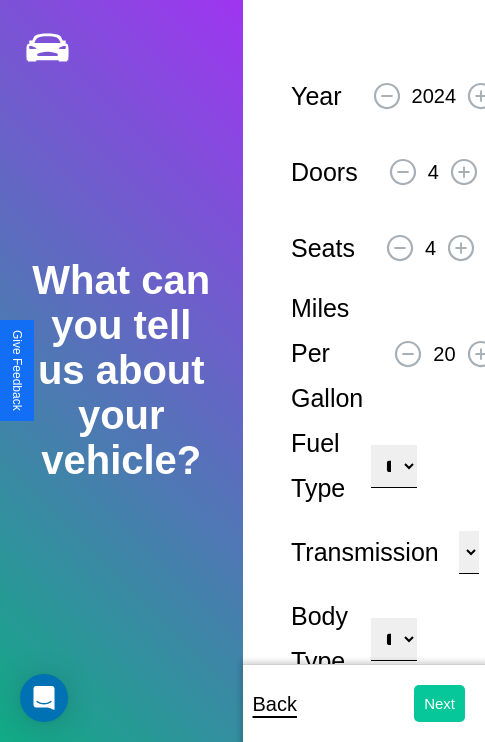 click on "Next" at bounding box center (439, 703) 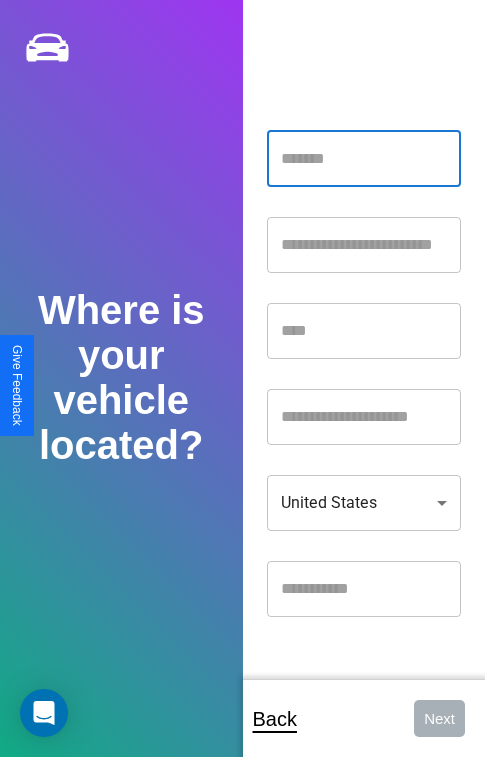 click at bounding box center (364, 159) 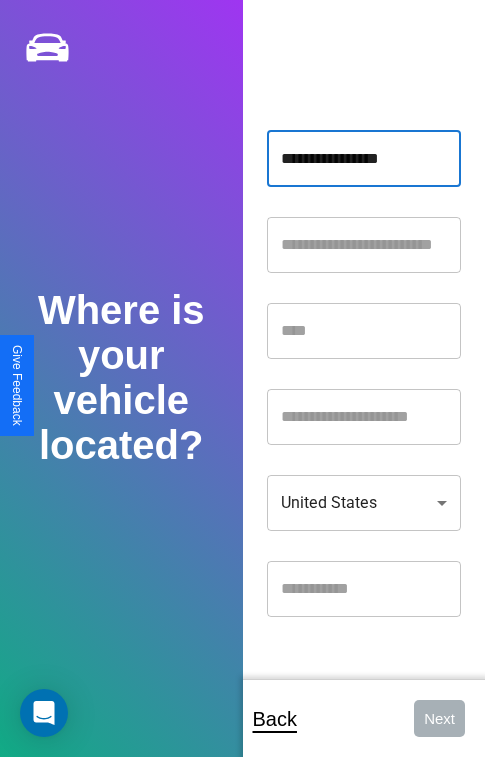 type on "**********" 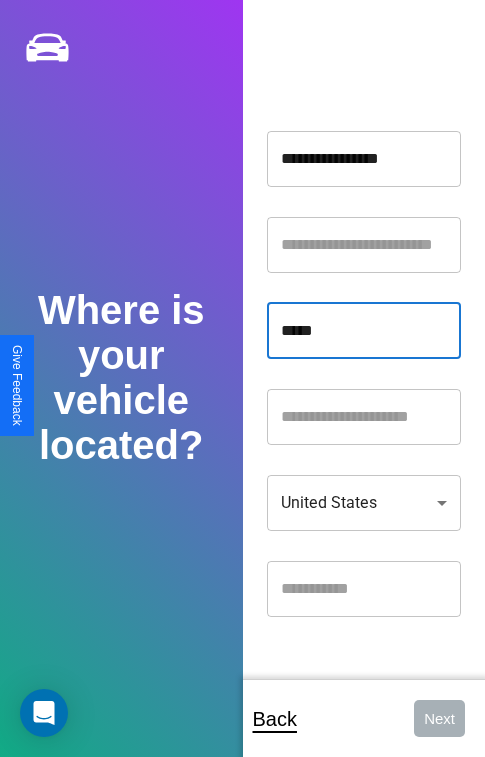 type on "*****" 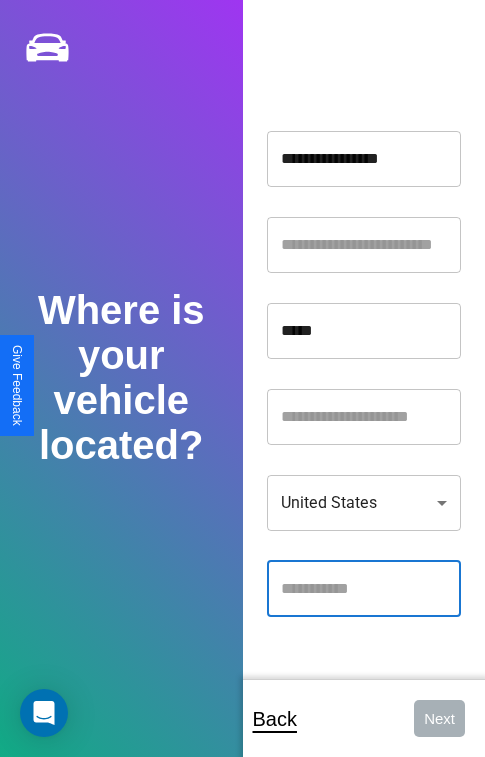 click at bounding box center (364, 589) 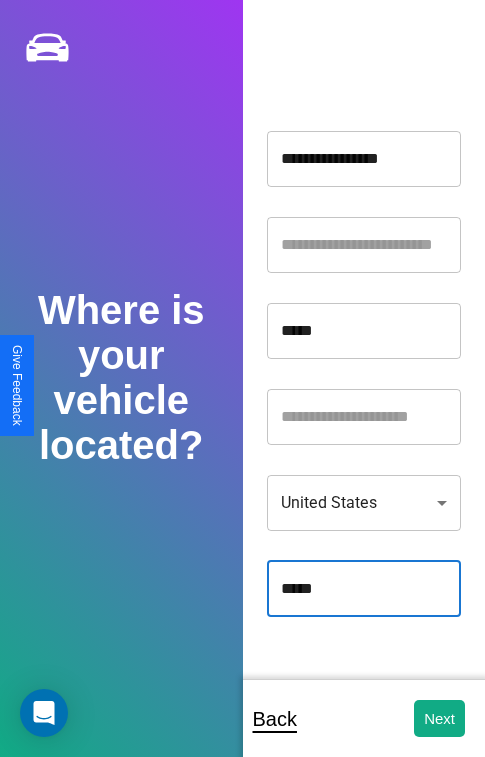 type on "*****" 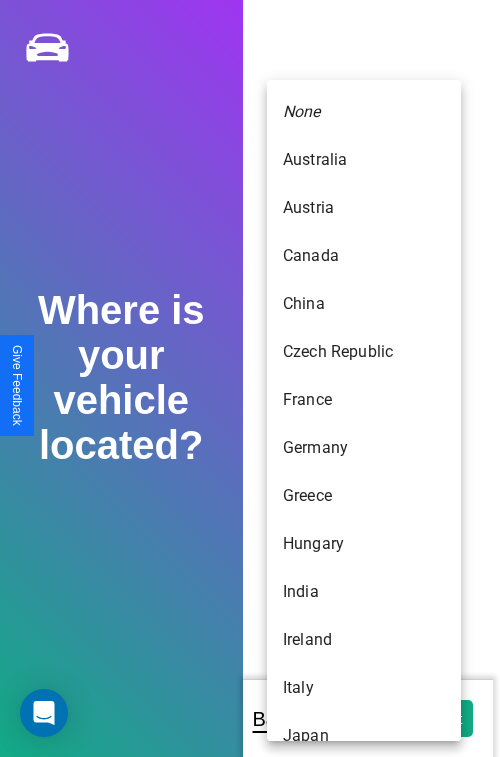 click on "Japan" at bounding box center (364, 736) 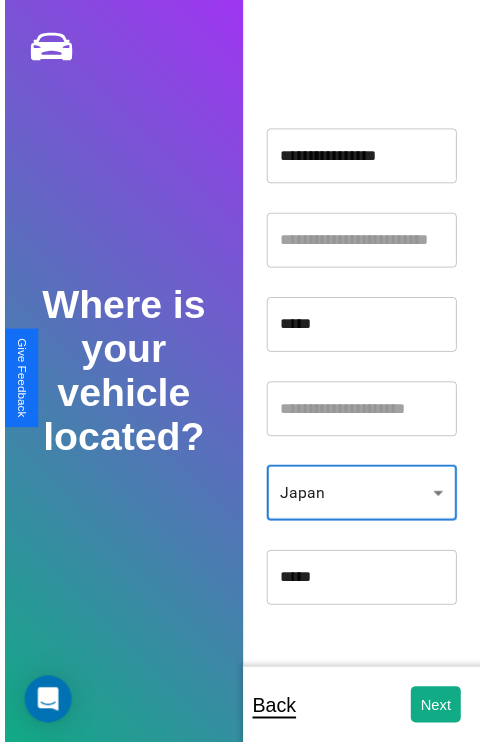 scroll, scrollTop: 459, scrollLeft: 0, axis: vertical 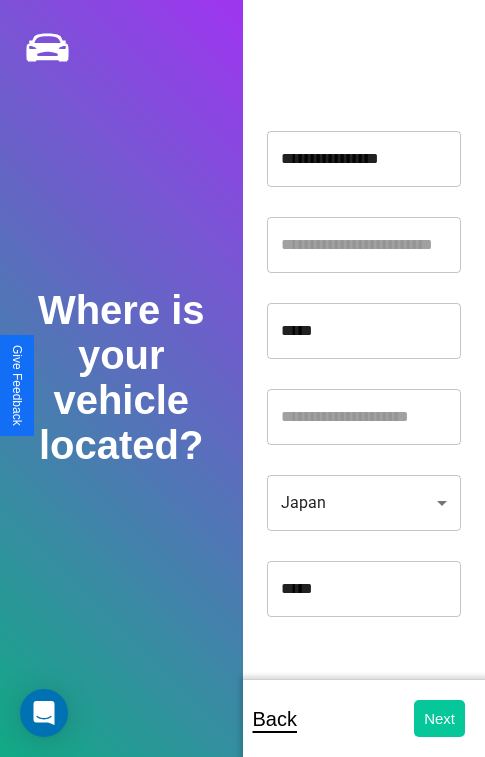 click on "Next" at bounding box center [439, 718] 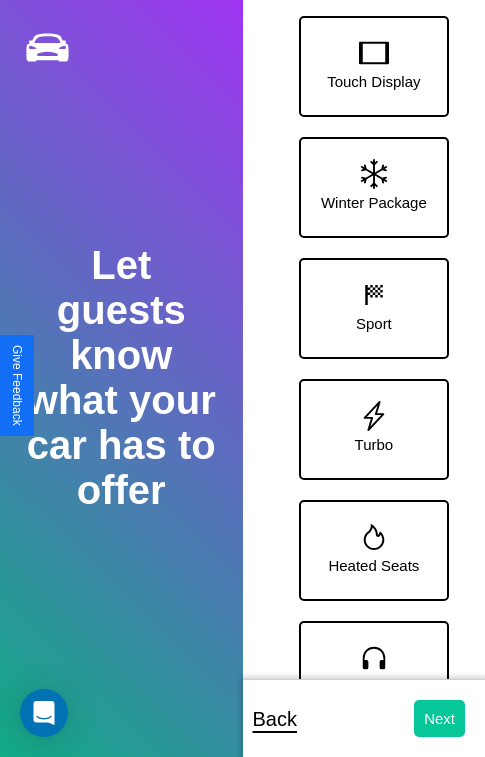 click on "Next" at bounding box center [439, 718] 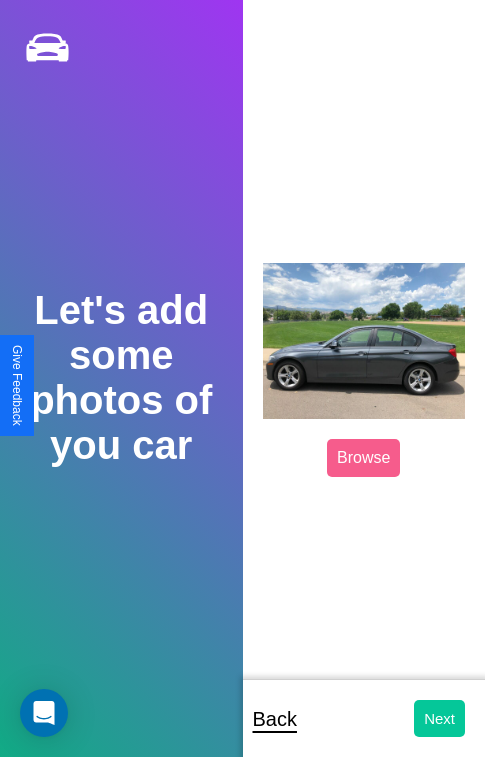 click on "Next" at bounding box center (439, 718) 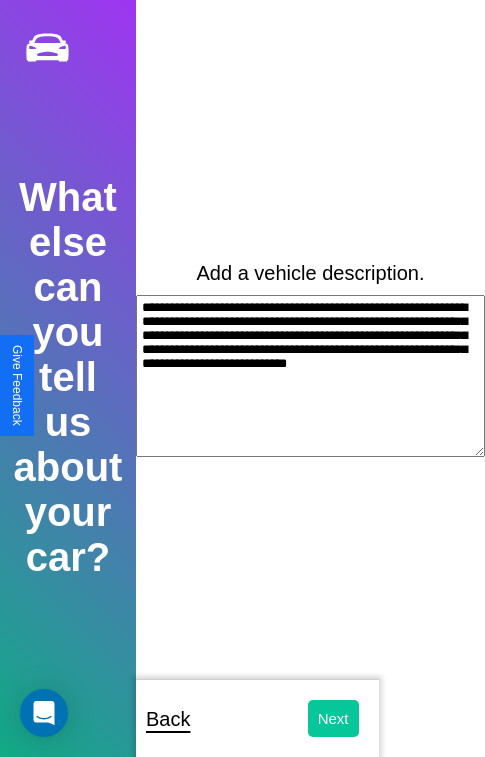 type on "**********" 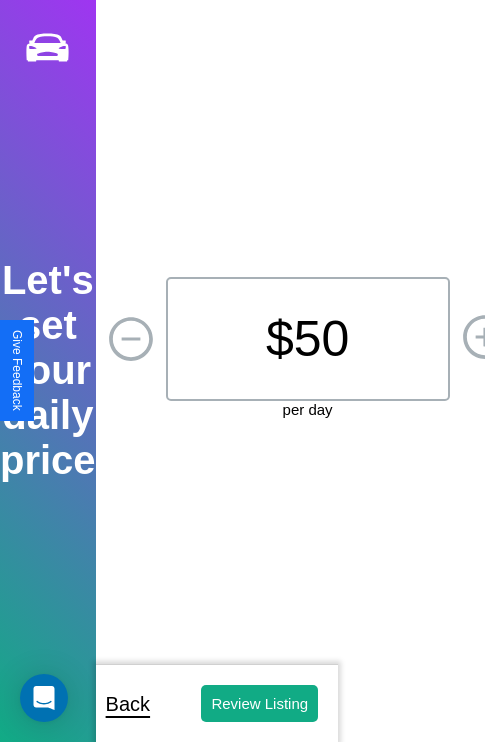 click on "$ 50" at bounding box center (308, 339) 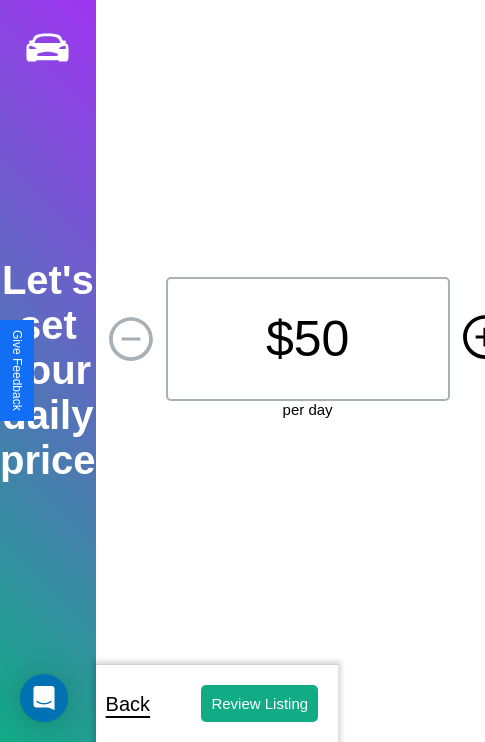 click 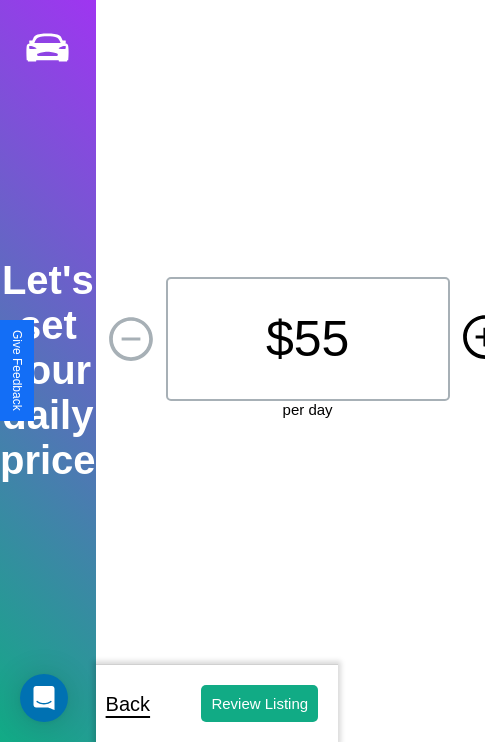 click 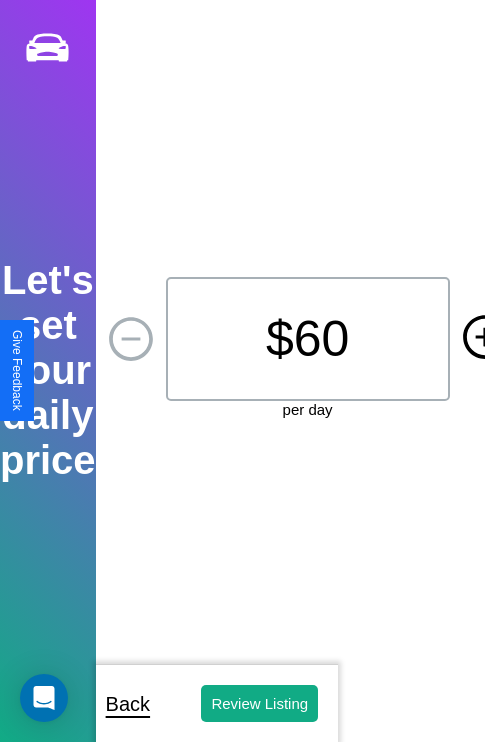 click 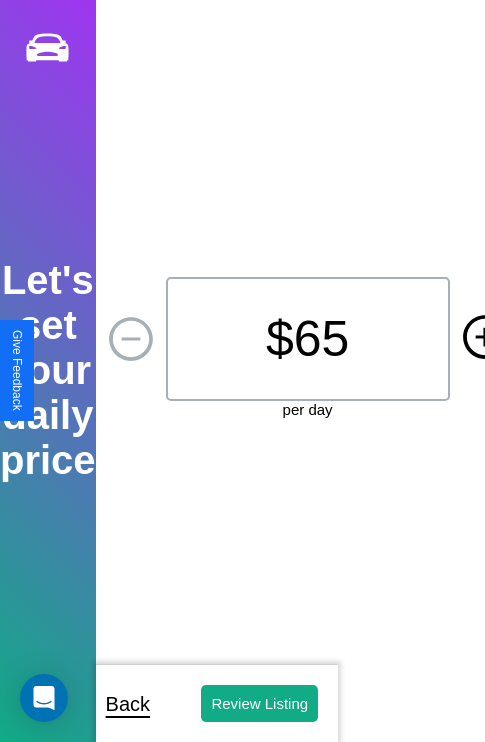 click 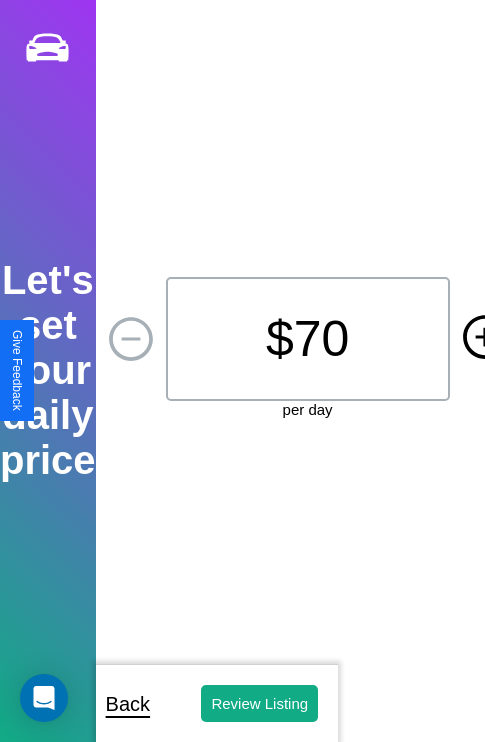 click 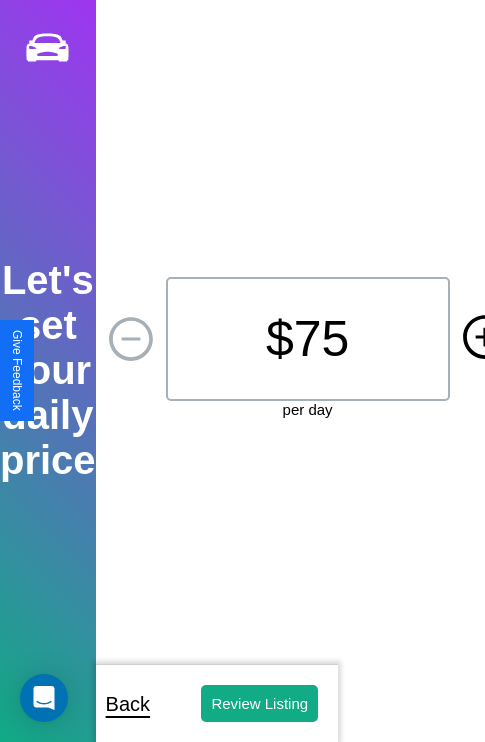 click 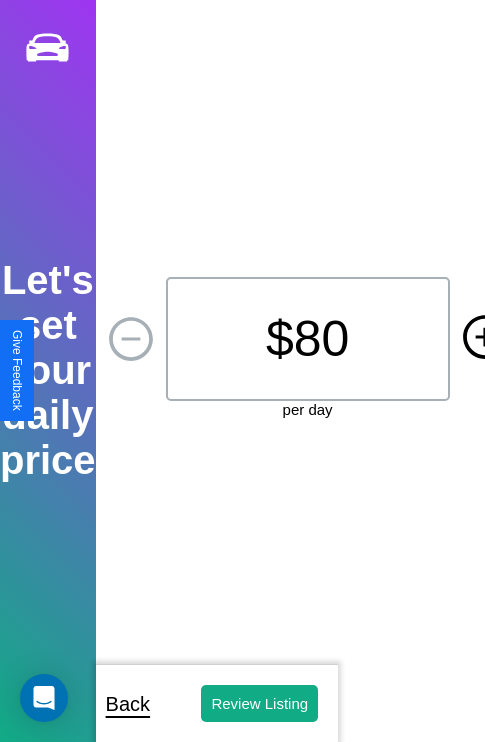 click 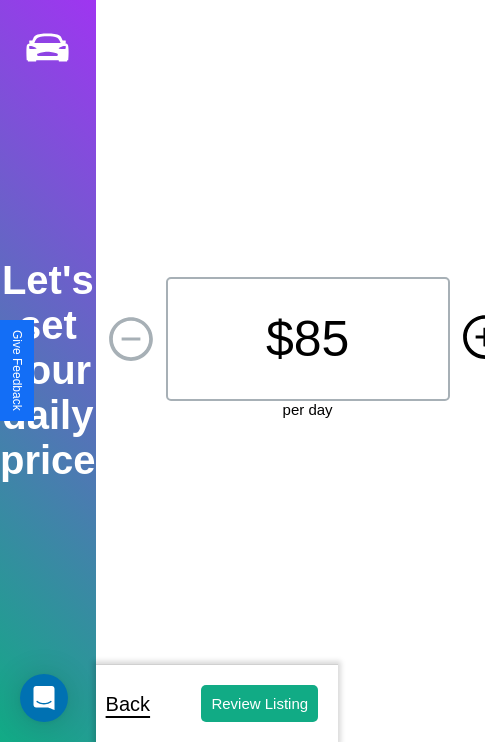 click 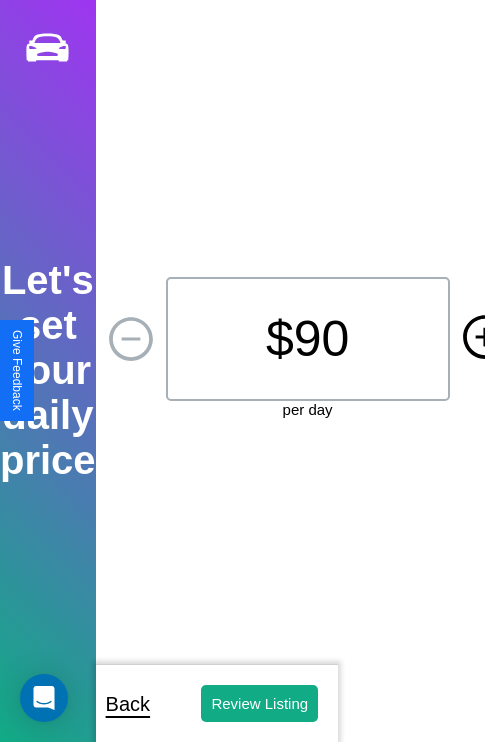 click 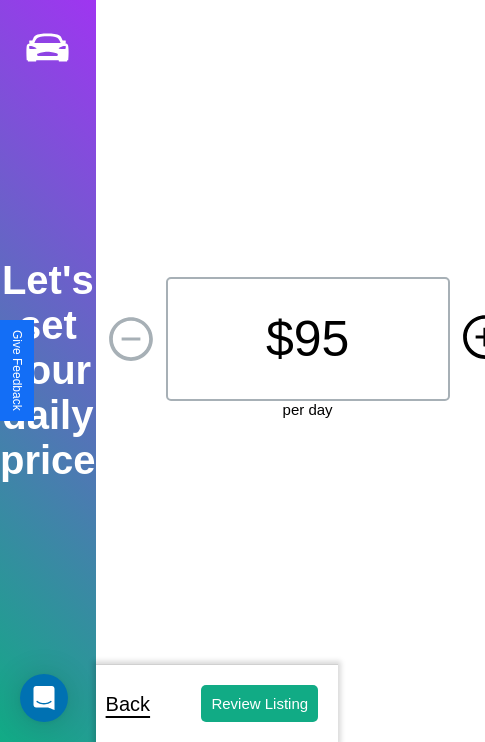 click 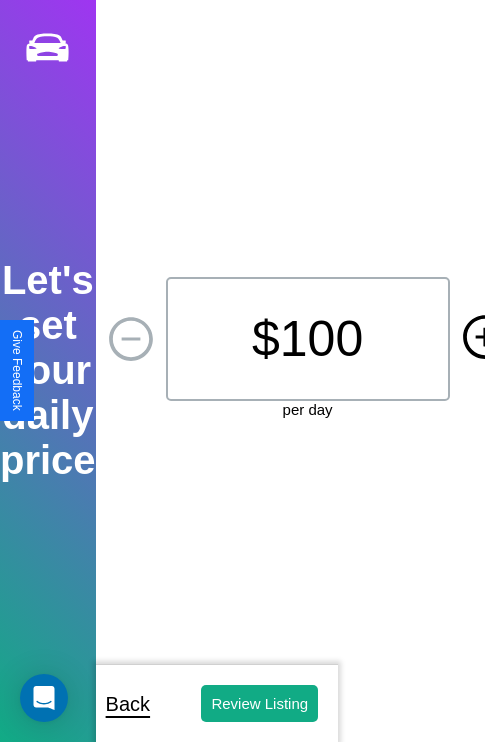 click 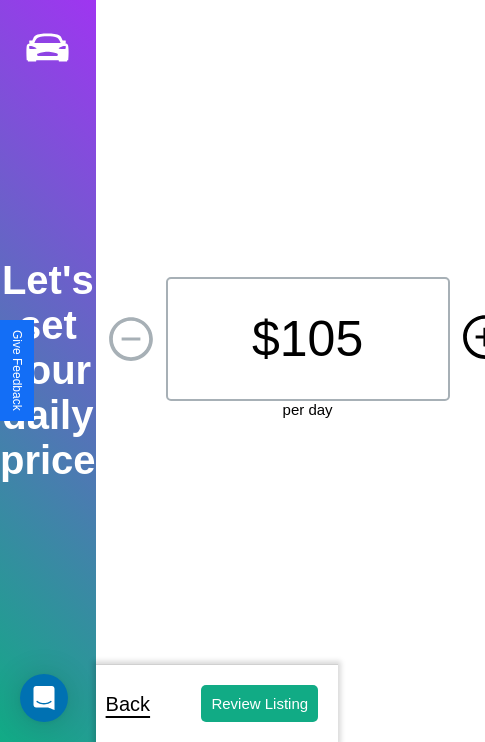 click 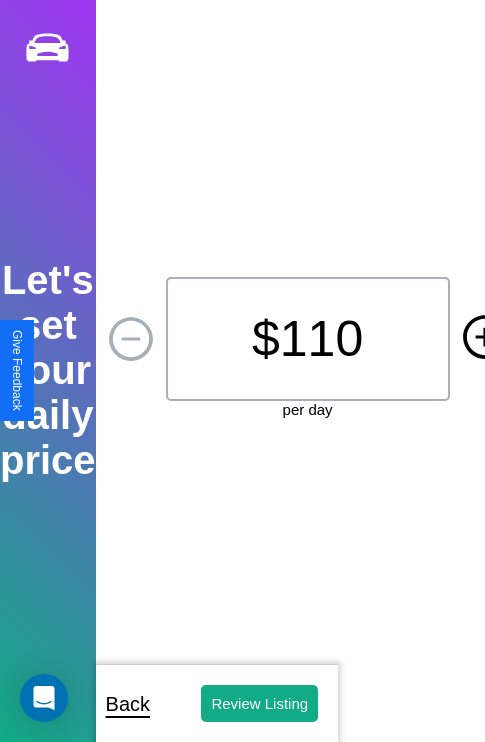 click 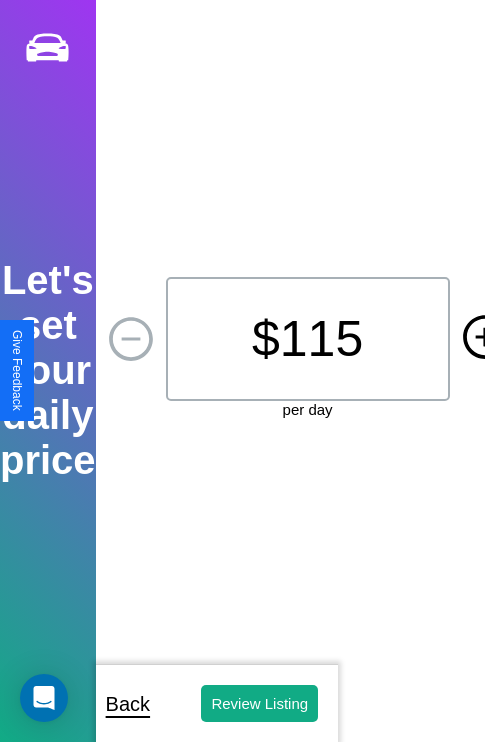 click 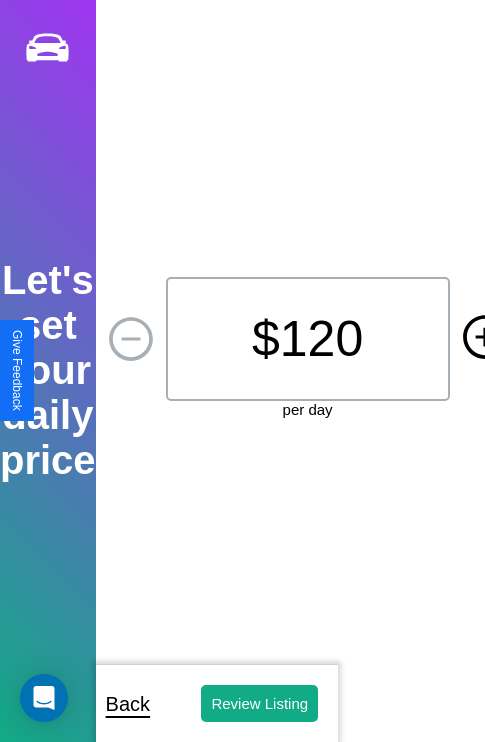click 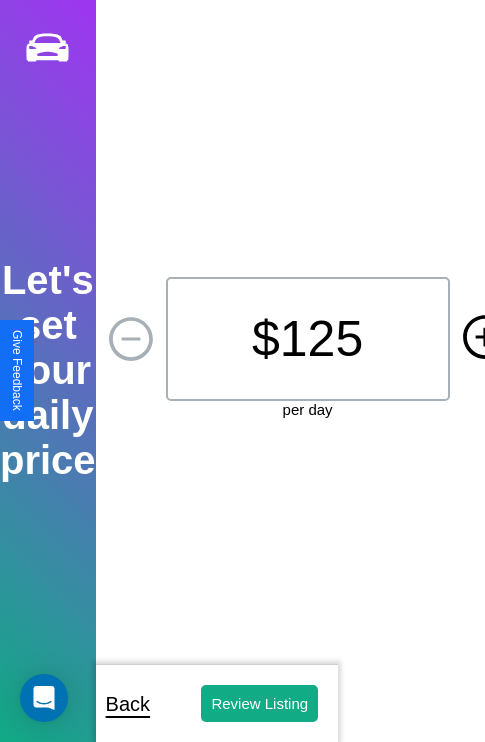 click 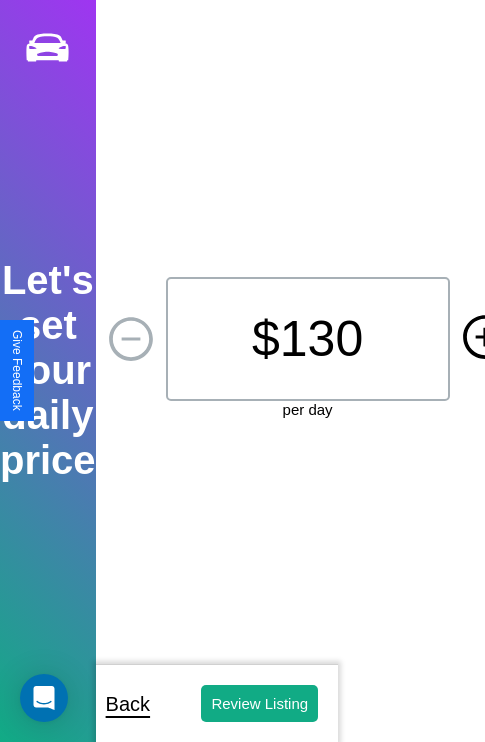 click 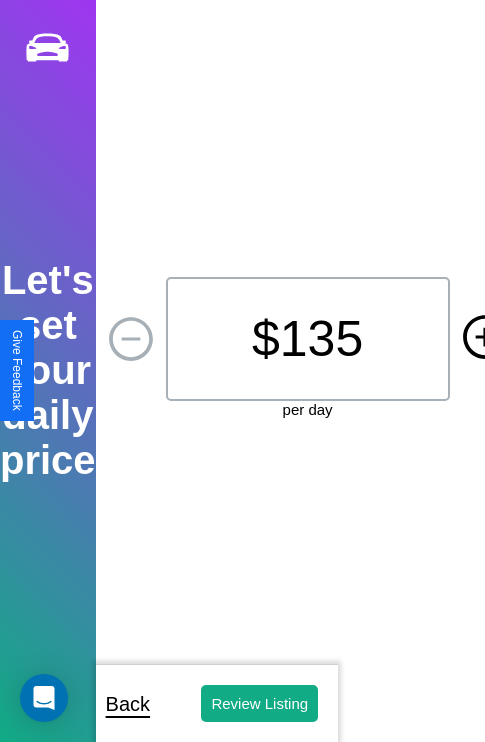 click 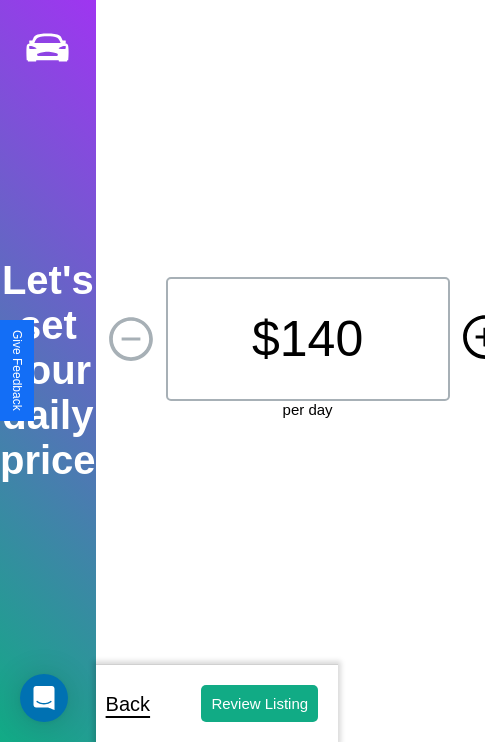 click 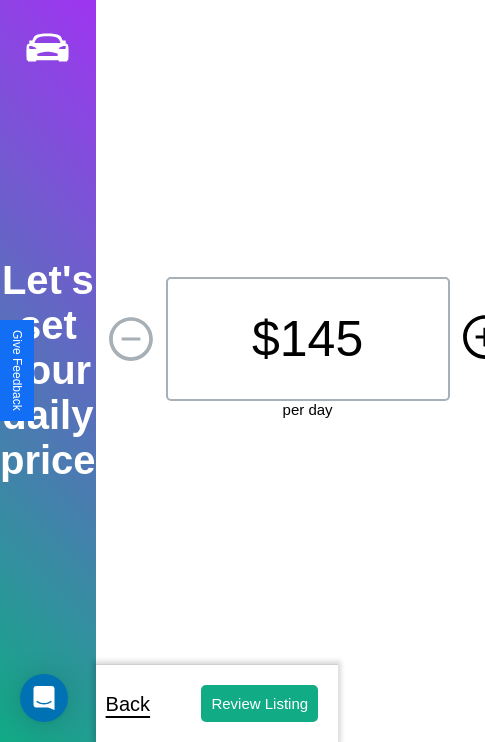 click 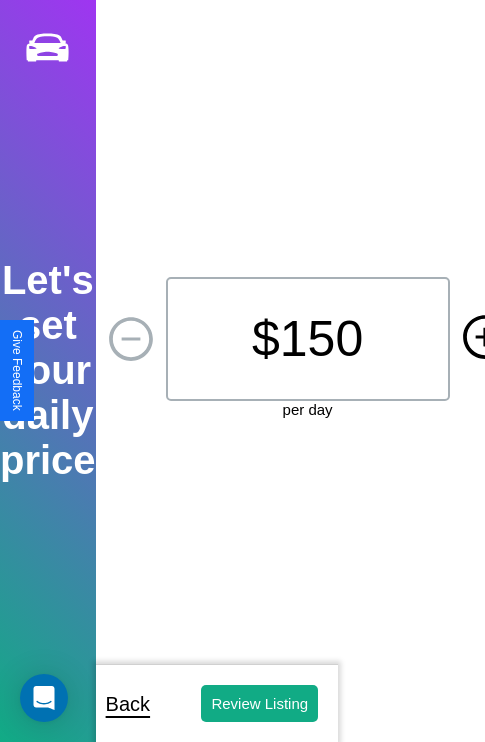 click 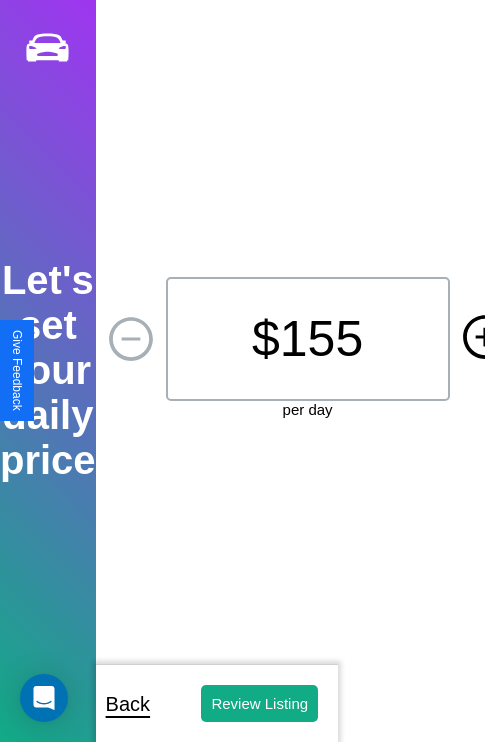 click 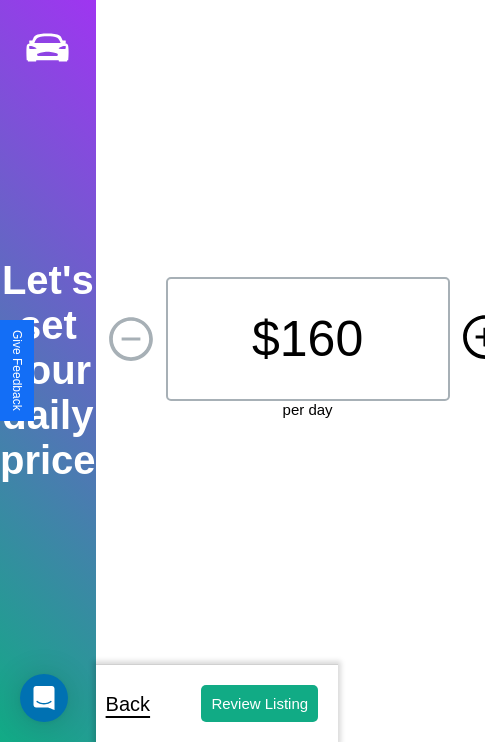 click 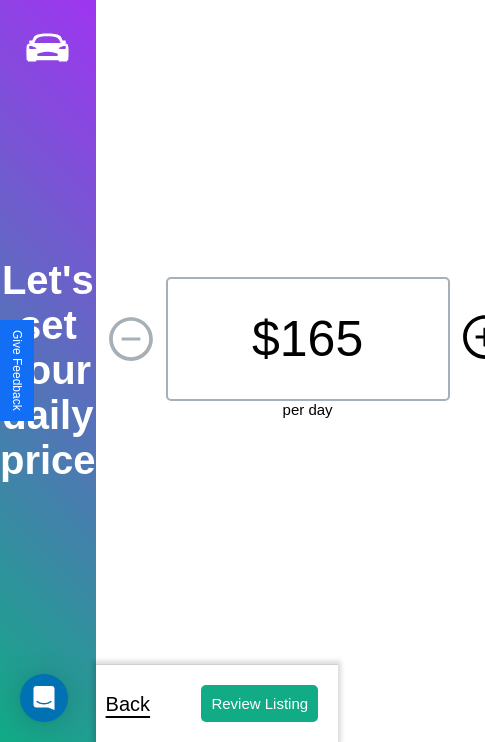 click 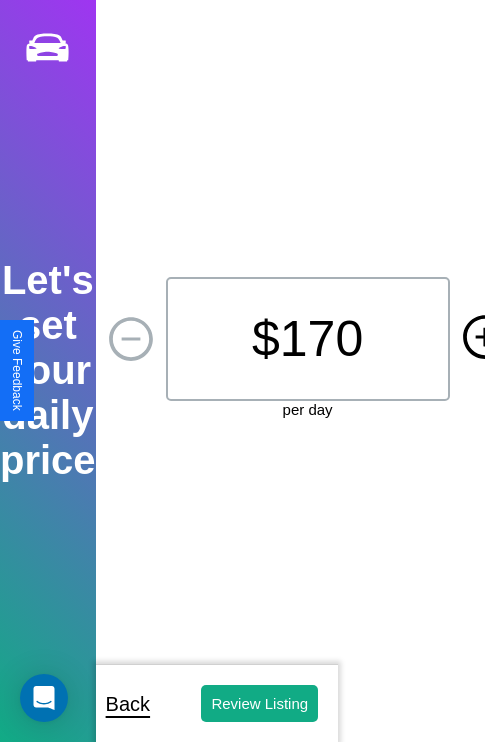 click 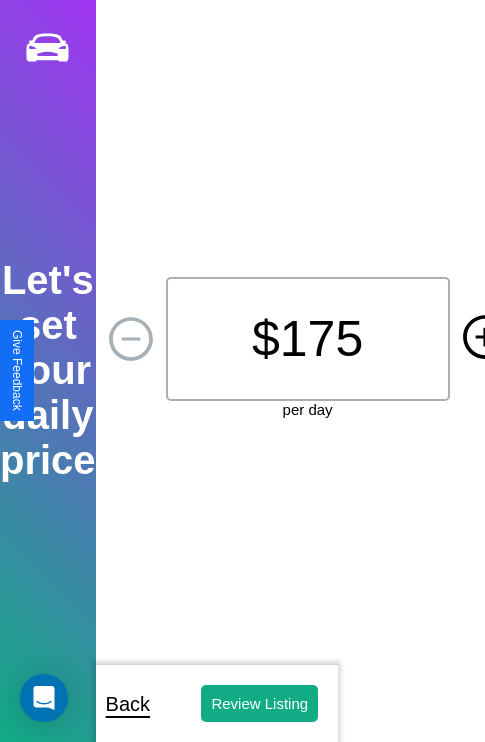 click 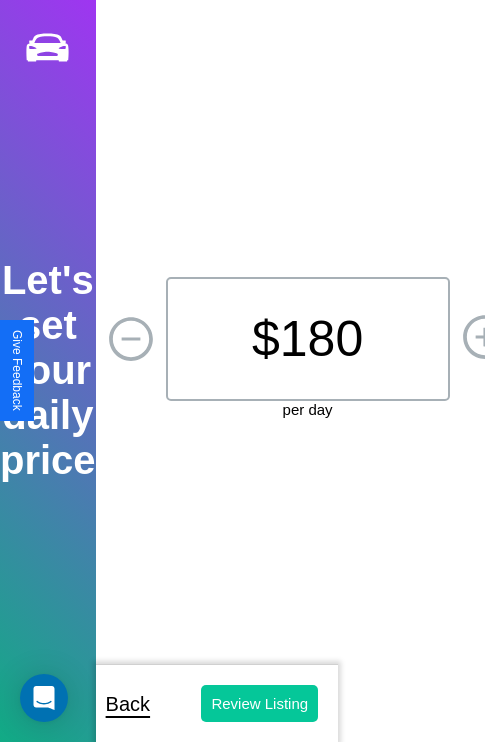 click on "Review Listing" at bounding box center (259, 703) 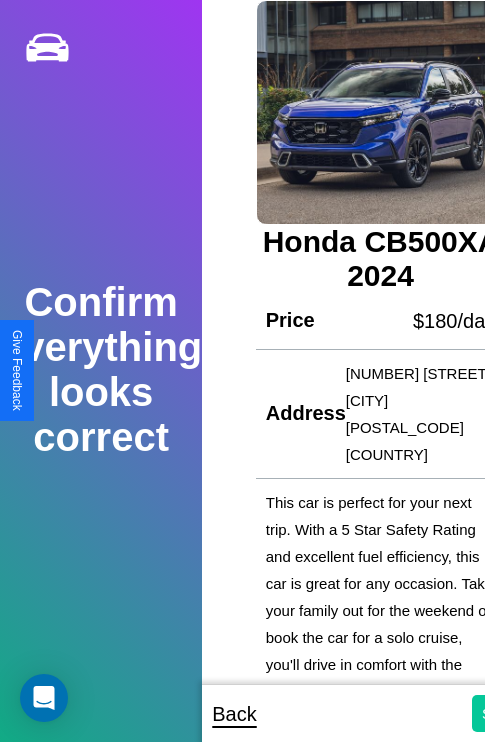 click on "Submit" at bounding box center (505, 713) 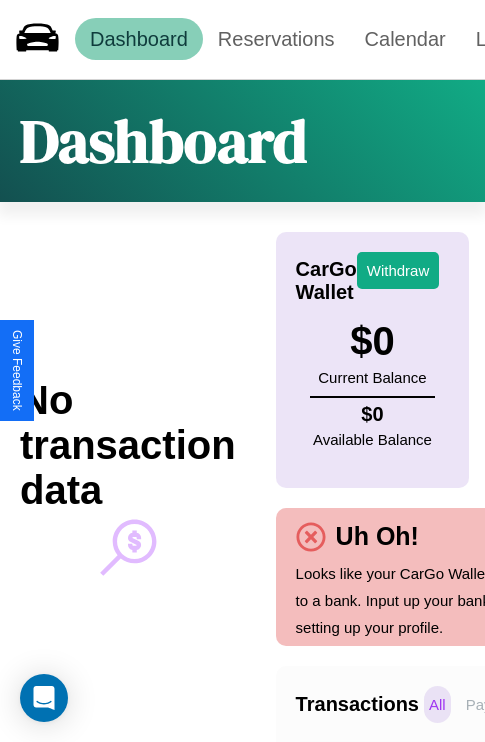 scroll, scrollTop: 0, scrollLeft: 147, axis: horizontal 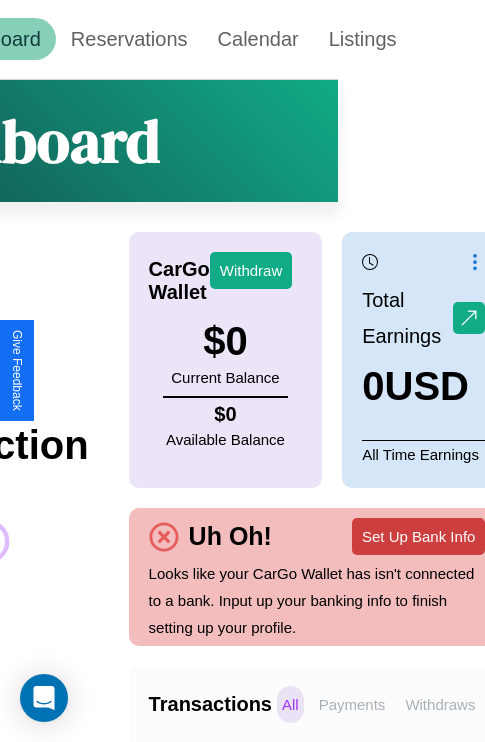 click on "Set Up Bank Info" at bounding box center [418, 536] 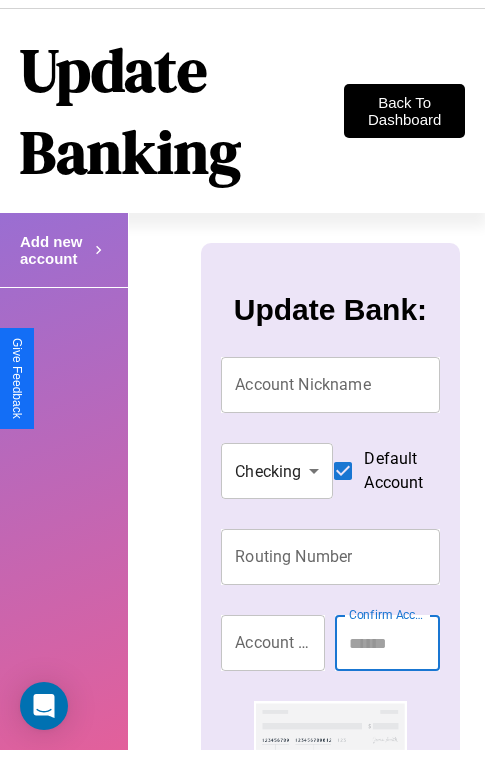 scroll, scrollTop: 0, scrollLeft: 0, axis: both 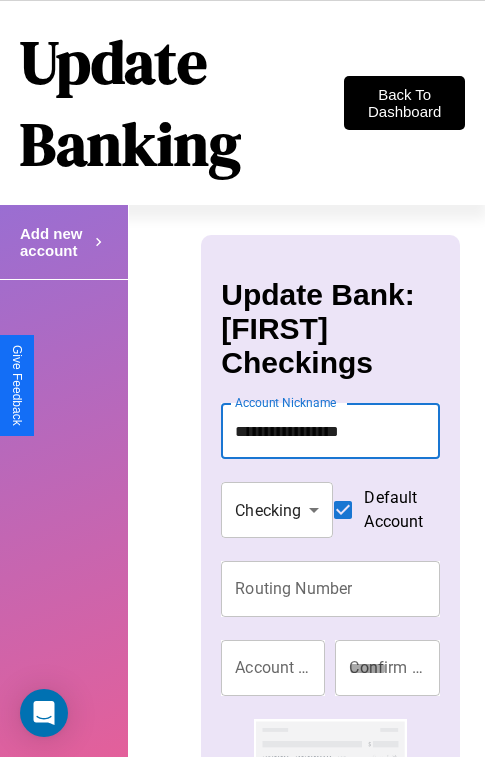 type on "**********" 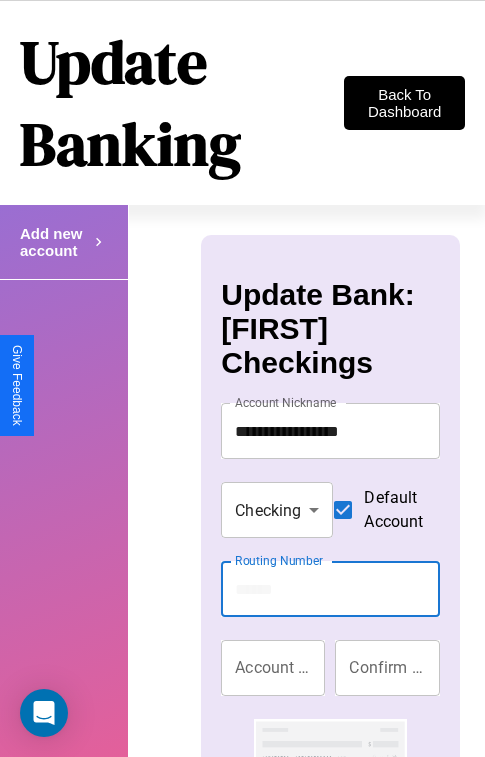 click on "Routing Number" at bounding box center (330, 589) 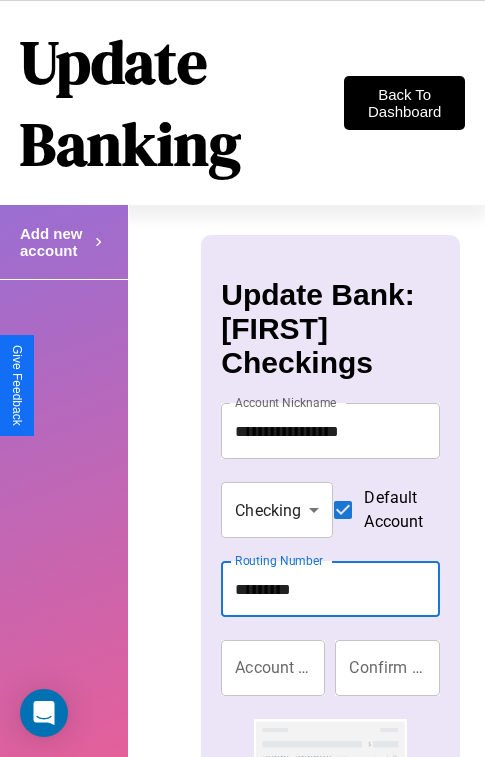type on "*********" 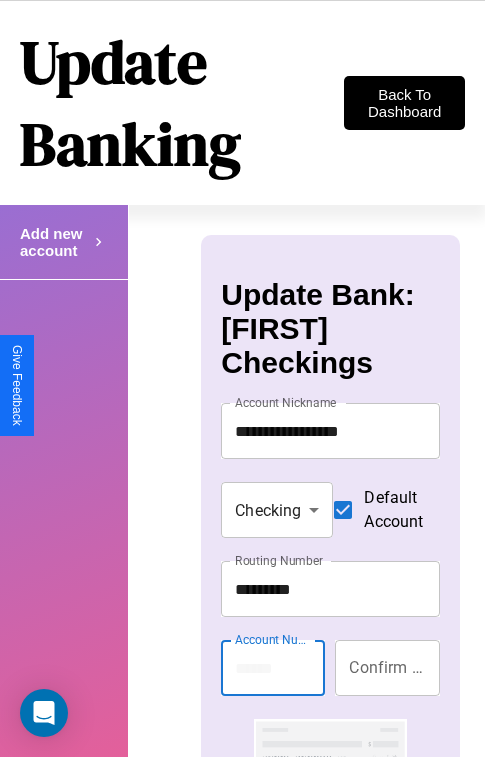click on "Account Number" at bounding box center [273, 668] 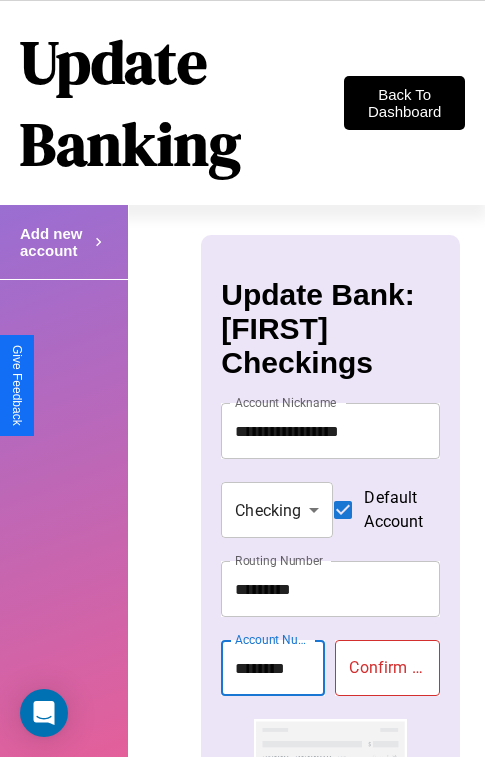 type on "********" 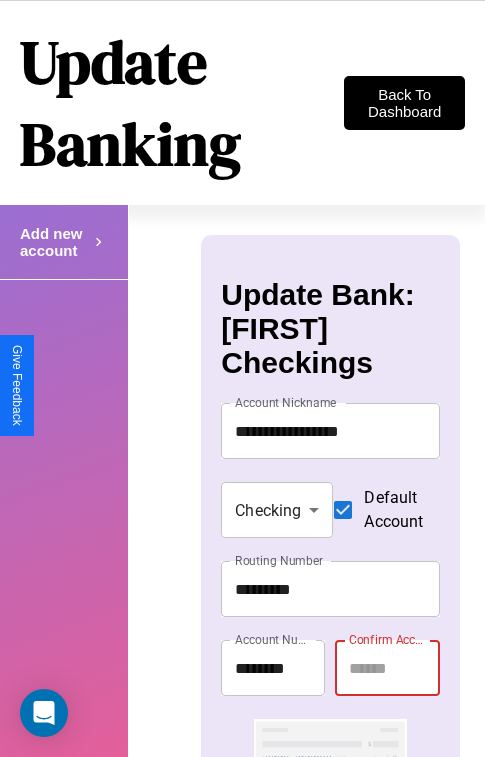 click on "Confirm Account Number" at bounding box center (387, 668) 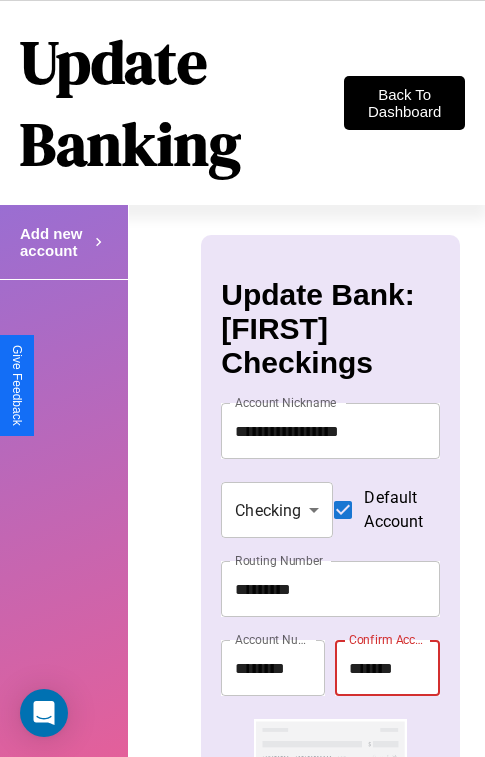 type on "********" 